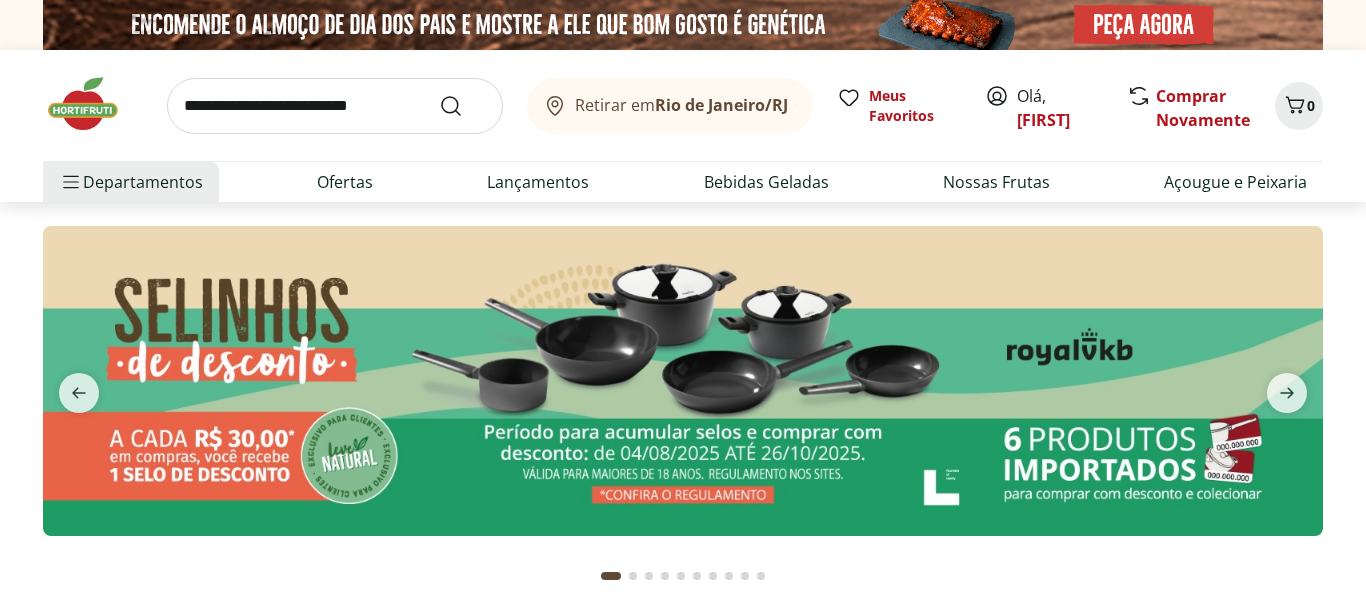 scroll, scrollTop: 0, scrollLeft: 0, axis: both 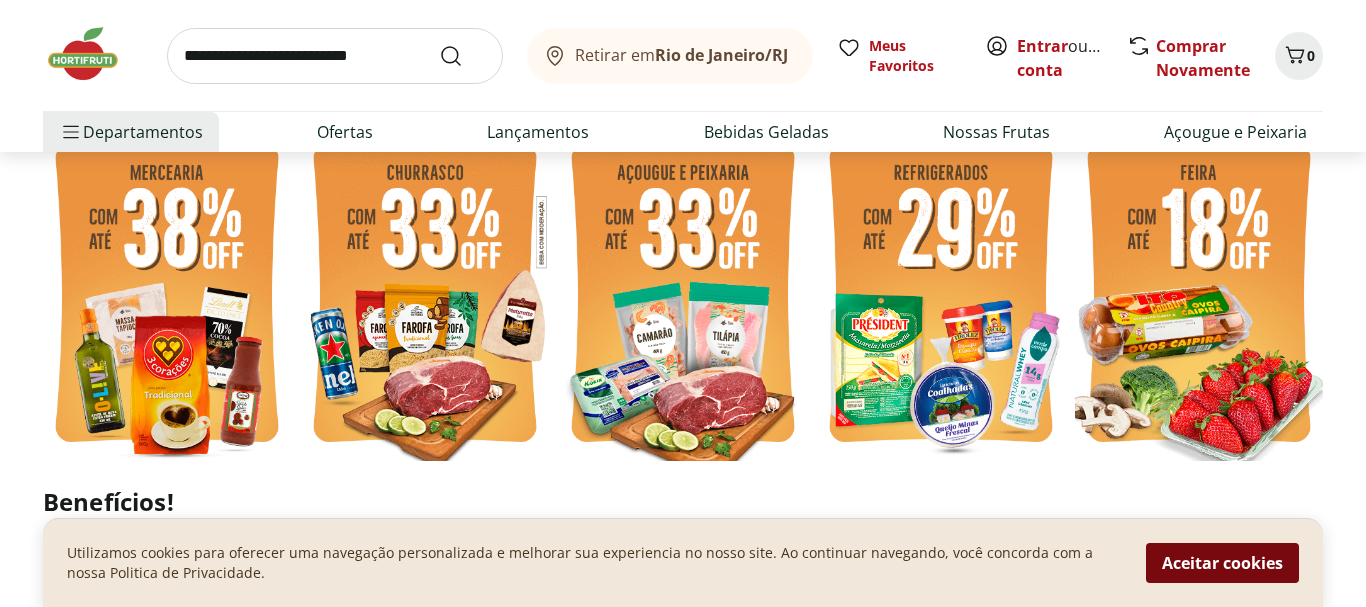 click on "Aceitar cookies" at bounding box center (1222, 563) 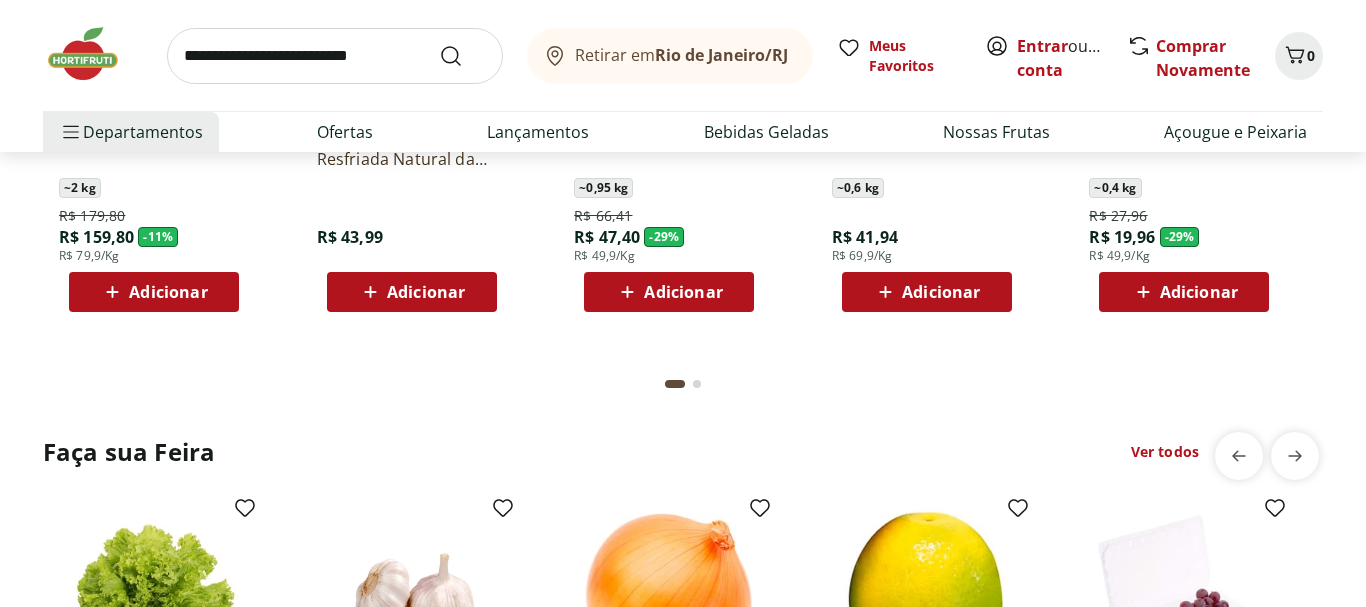 scroll, scrollTop: 1967, scrollLeft: 0, axis: vertical 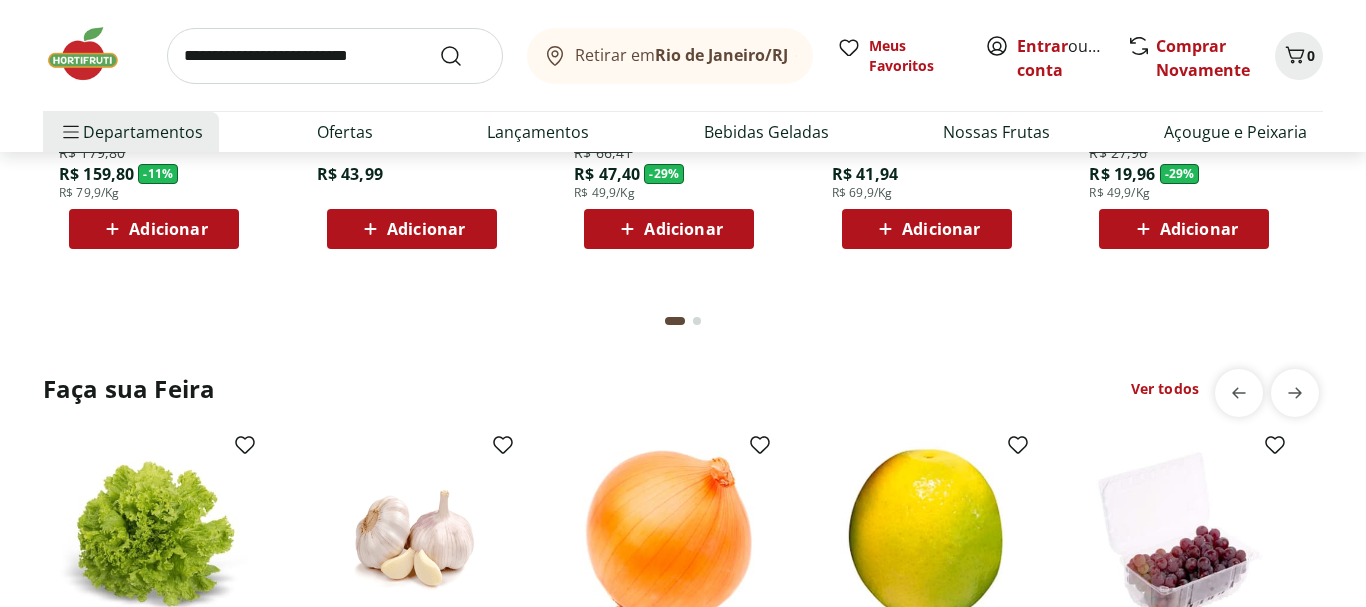 click at bounding box center (335, 56) 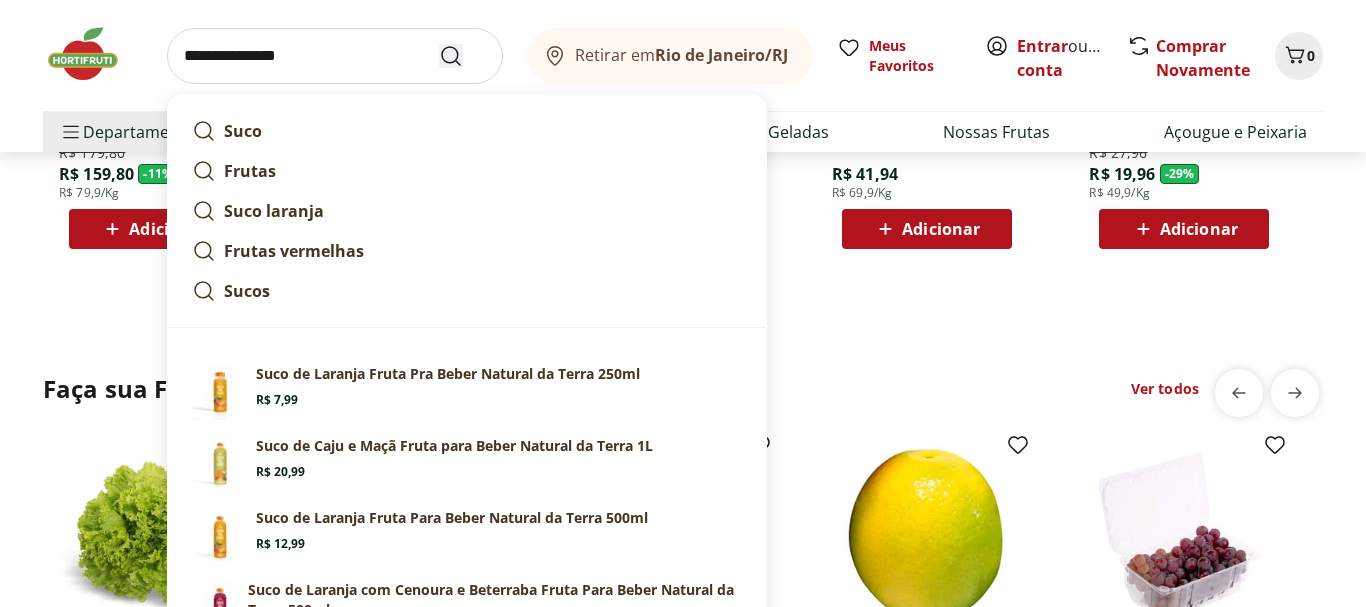 type on "**********" 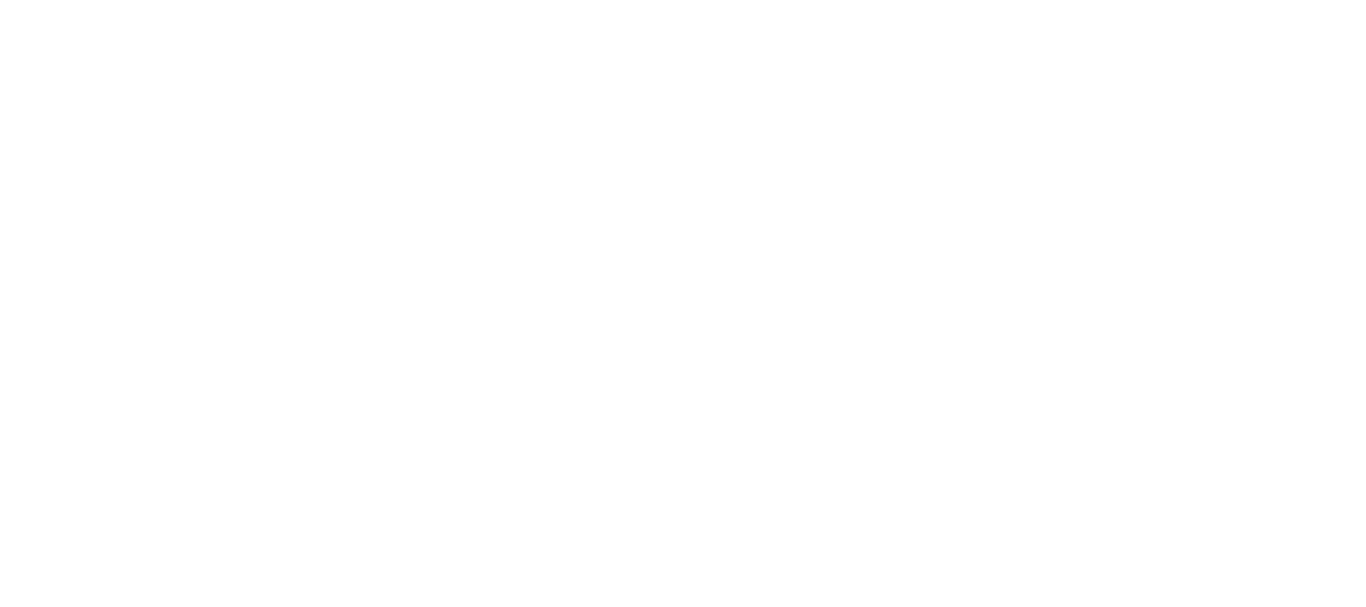 scroll, scrollTop: 0, scrollLeft: 0, axis: both 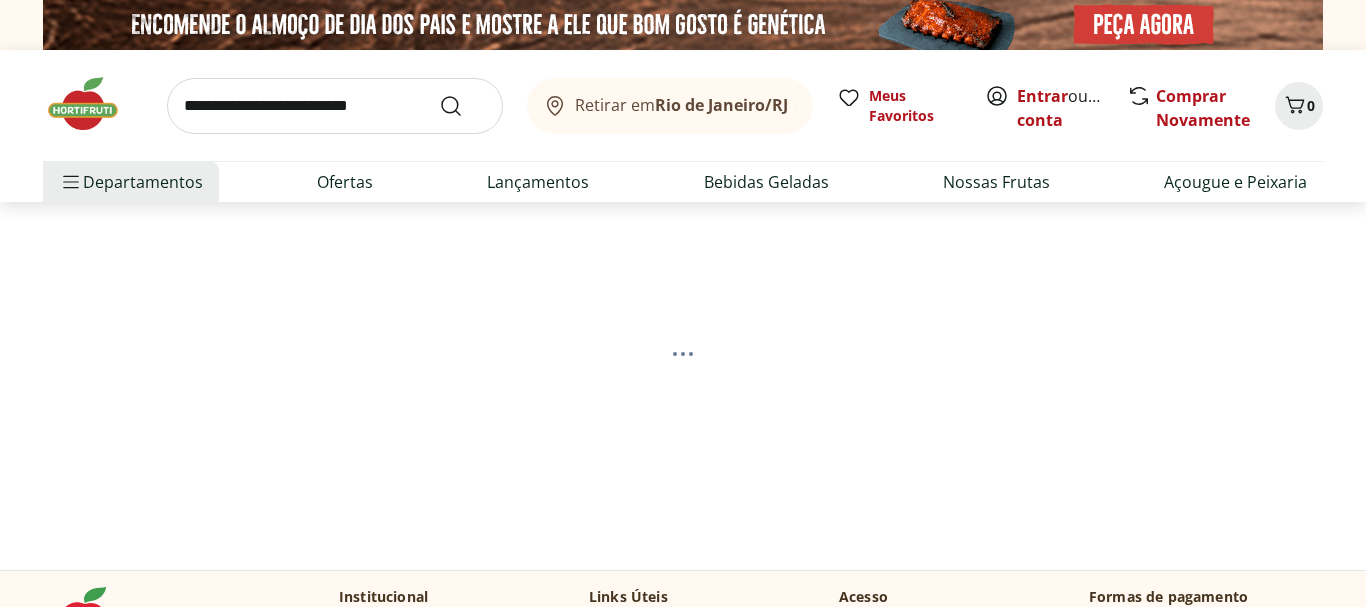 select on "**********" 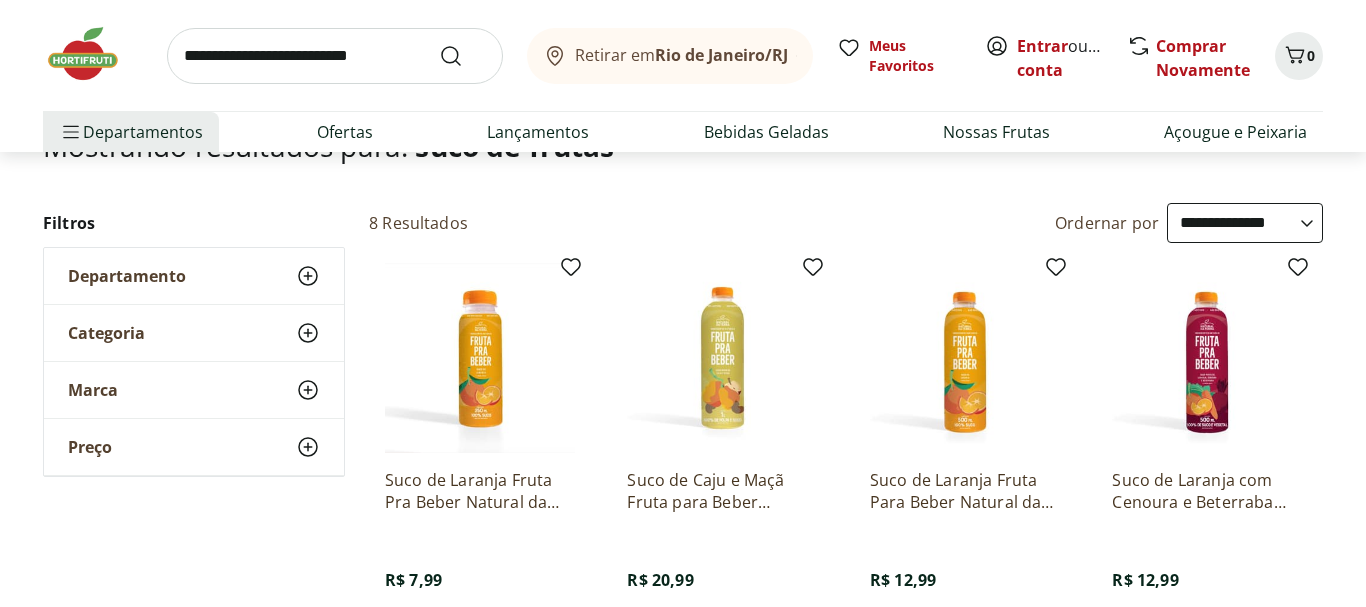 scroll, scrollTop: 0, scrollLeft: 0, axis: both 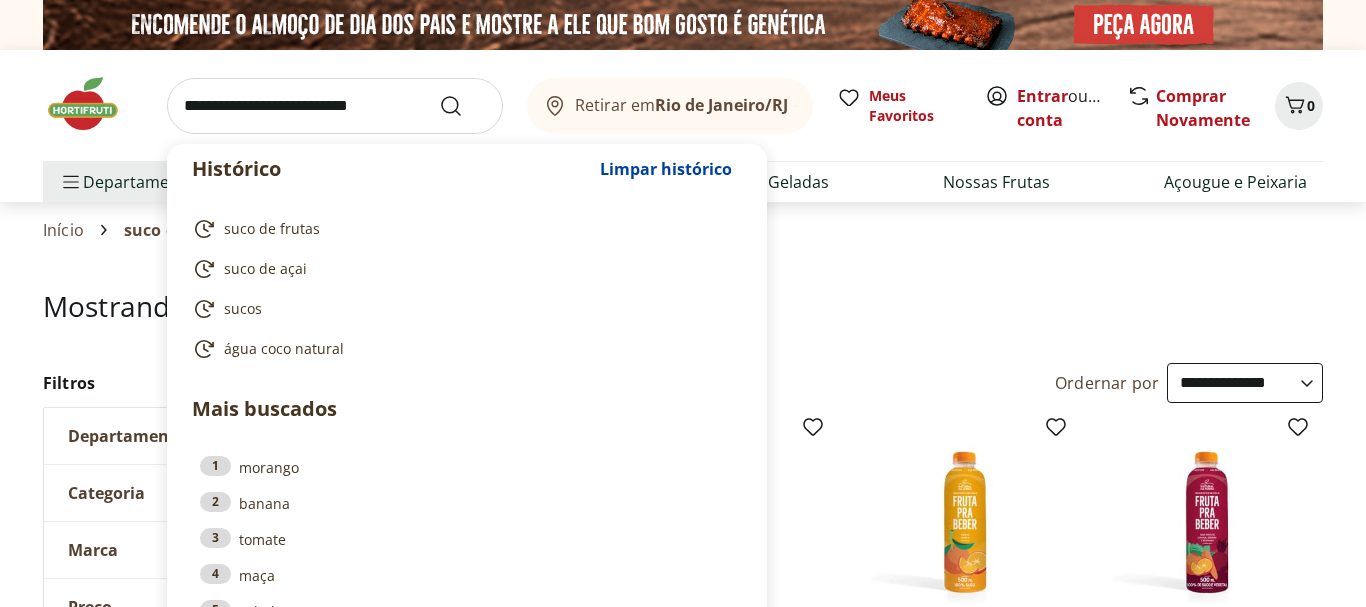 drag, startPoint x: 409, startPoint y: 106, endPoint x: 388, endPoint y: 115, distance: 22.847319 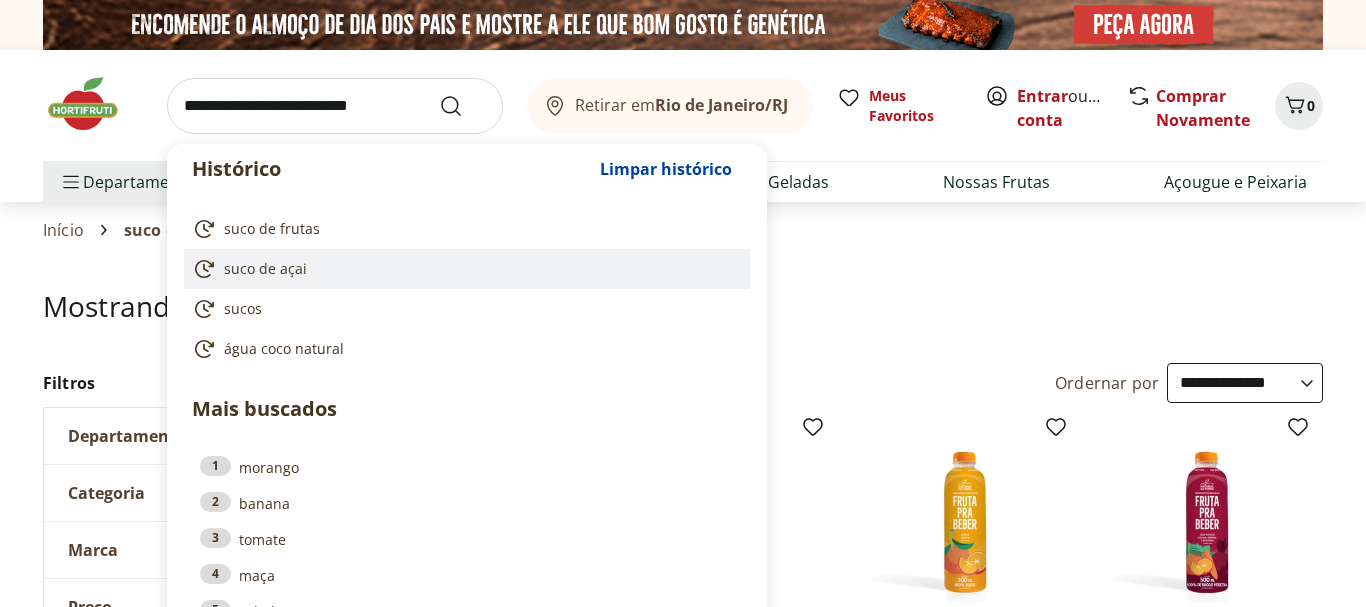 click on "suco de açai" at bounding box center (265, 269) 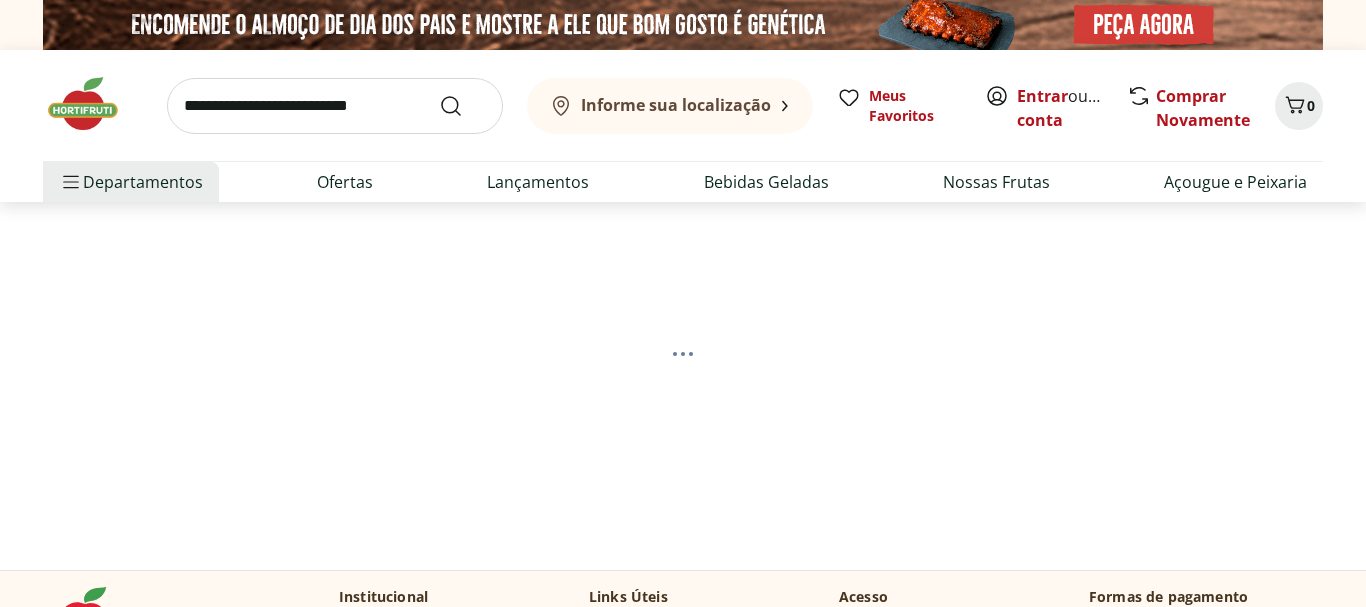 scroll, scrollTop: 0, scrollLeft: 0, axis: both 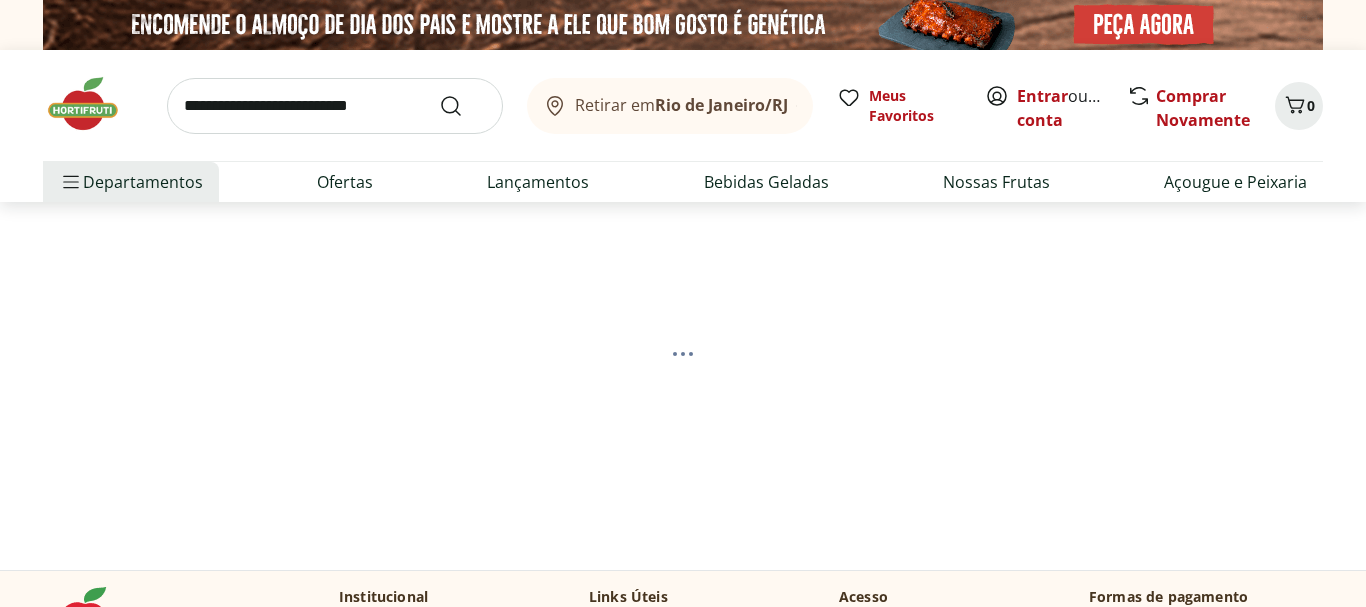 select on "**********" 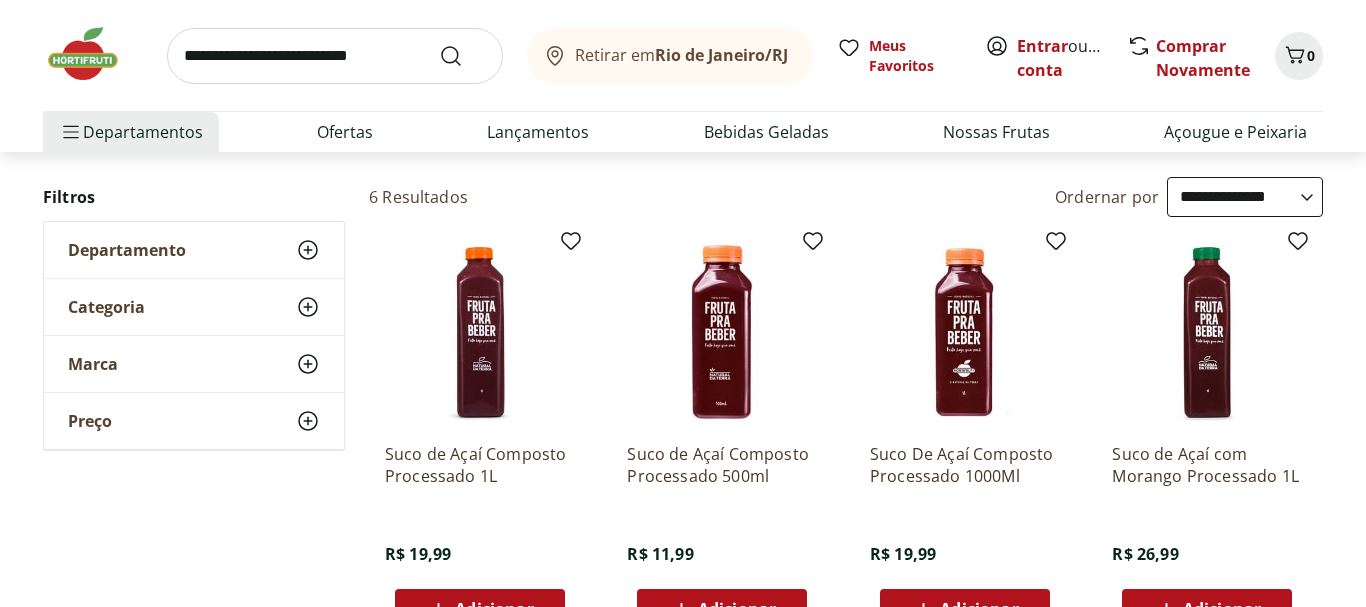 scroll, scrollTop: 194, scrollLeft: 0, axis: vertical 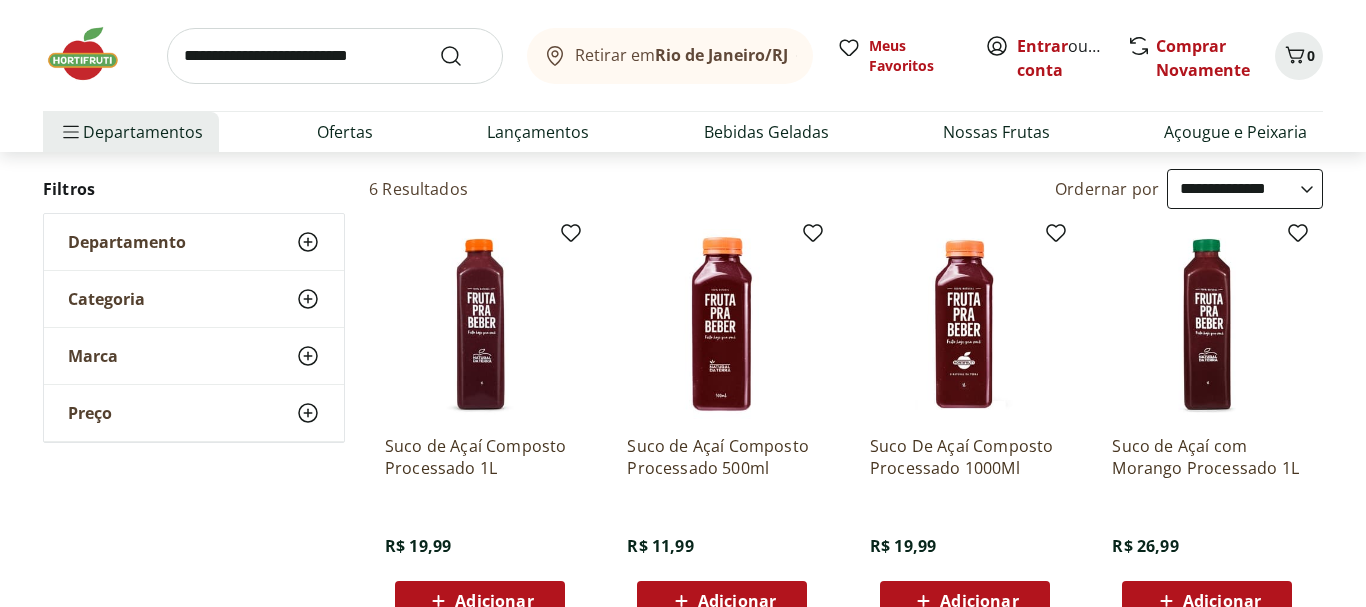 click at bounding box center [480, 324] 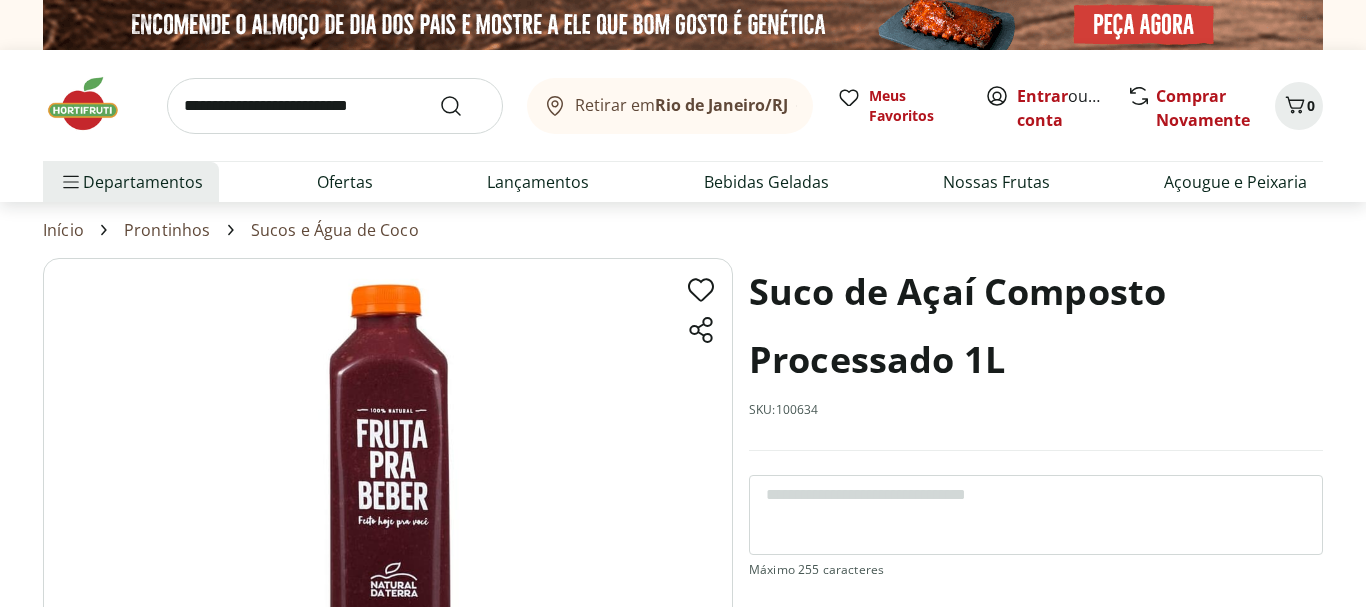 scroll, scrollTop: 194, scrollLeft: 0, axis: vertical 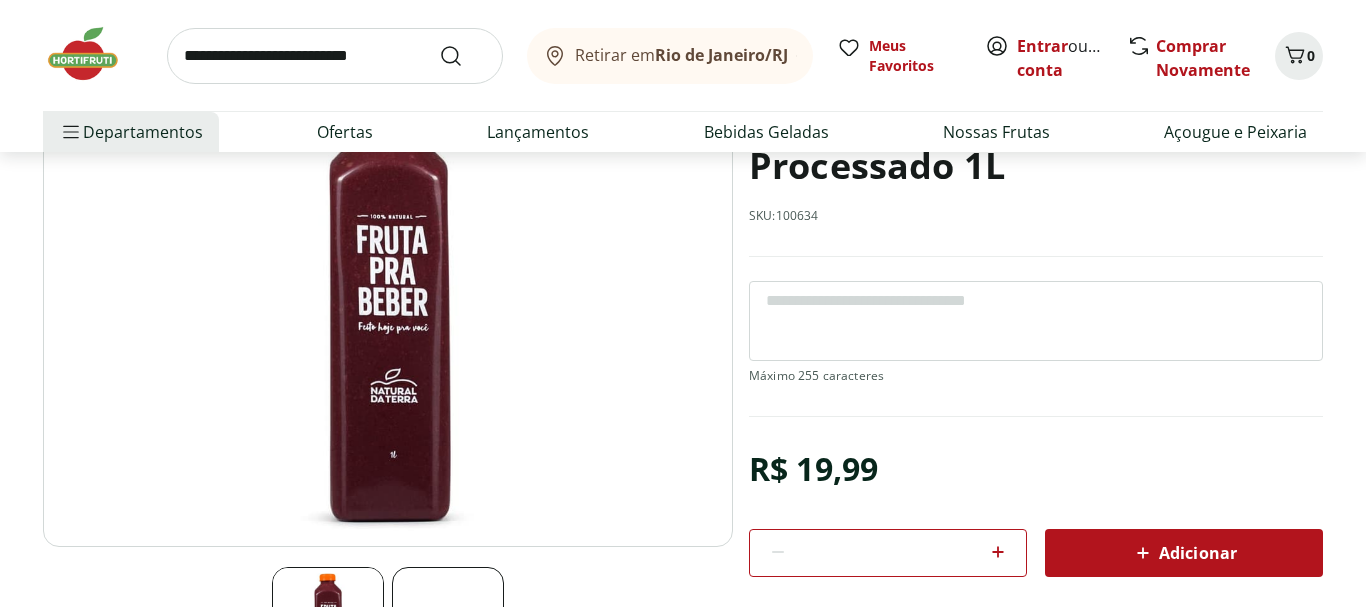 select on "**********" 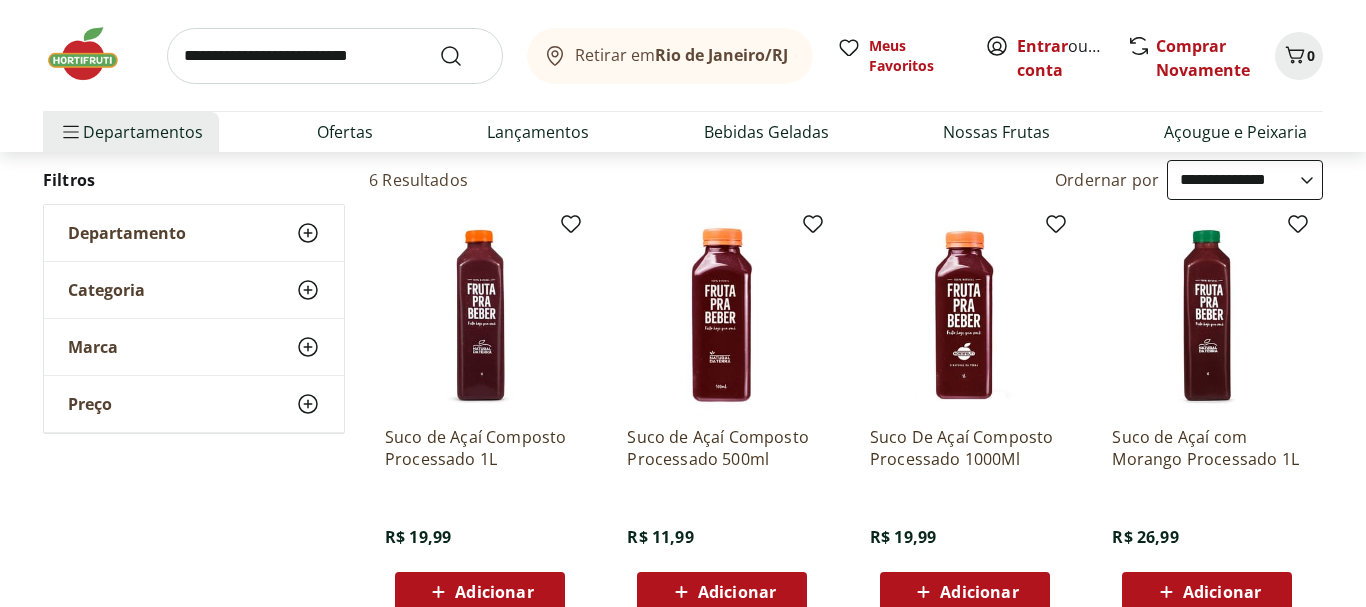 scroll, scrollTop: 0, scrollLeft: 0, axis: both 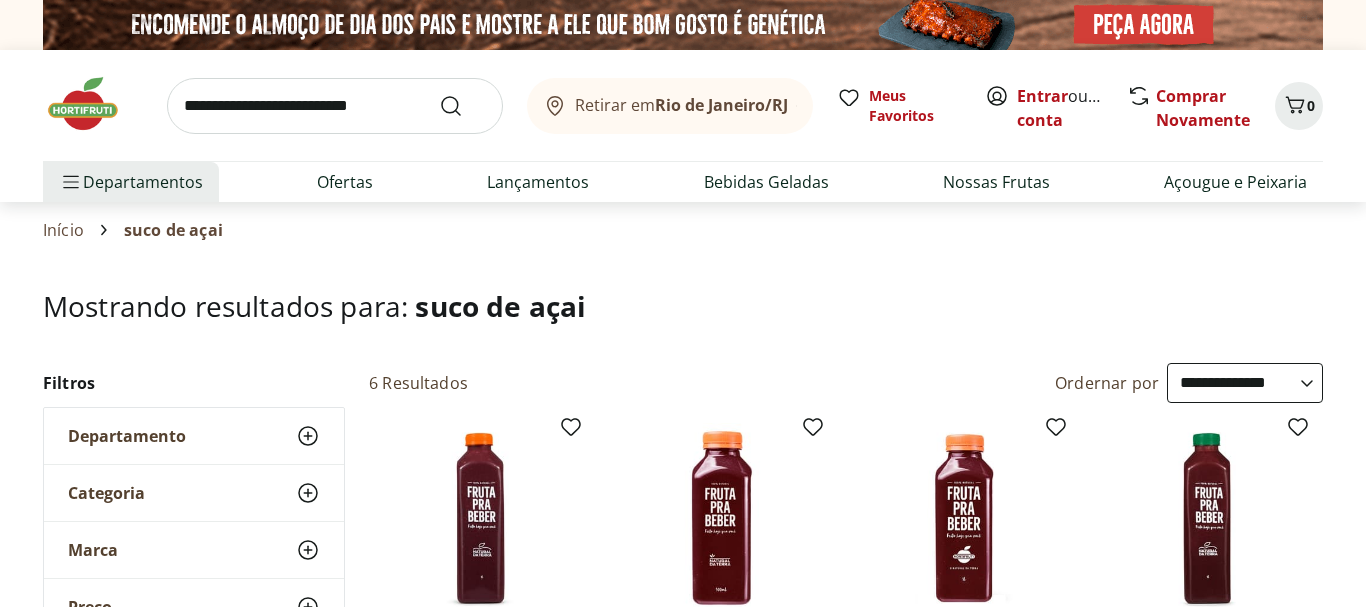 click at bounding box center [335, 106] 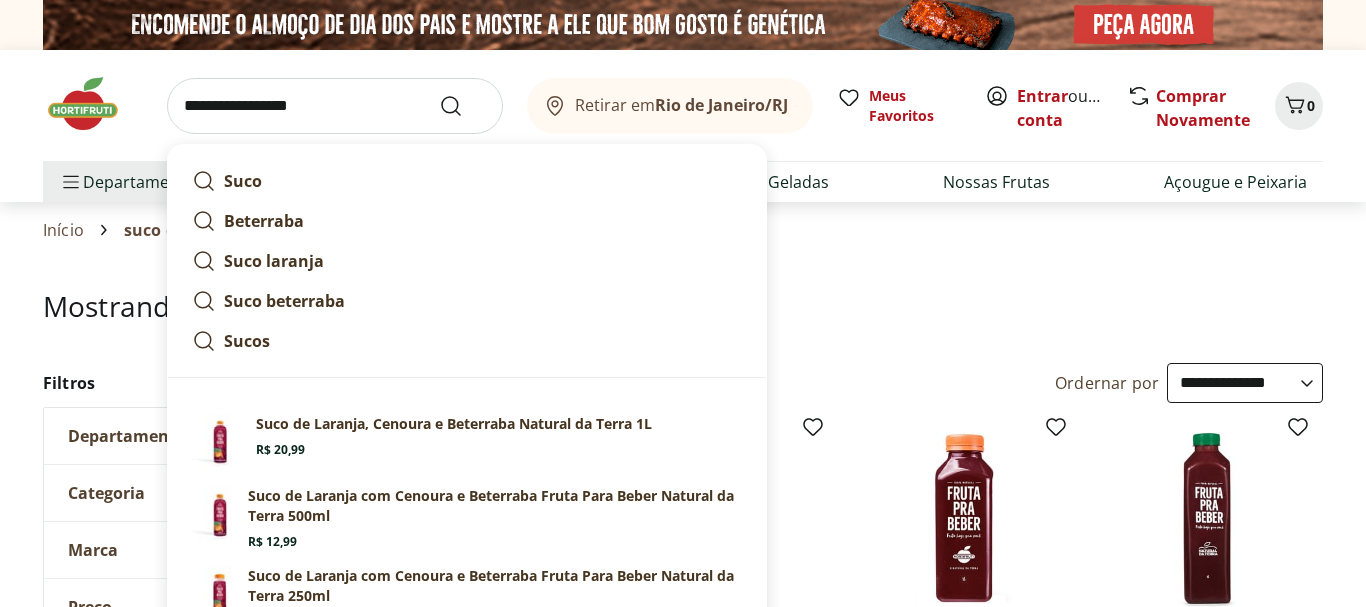 type on "**********" 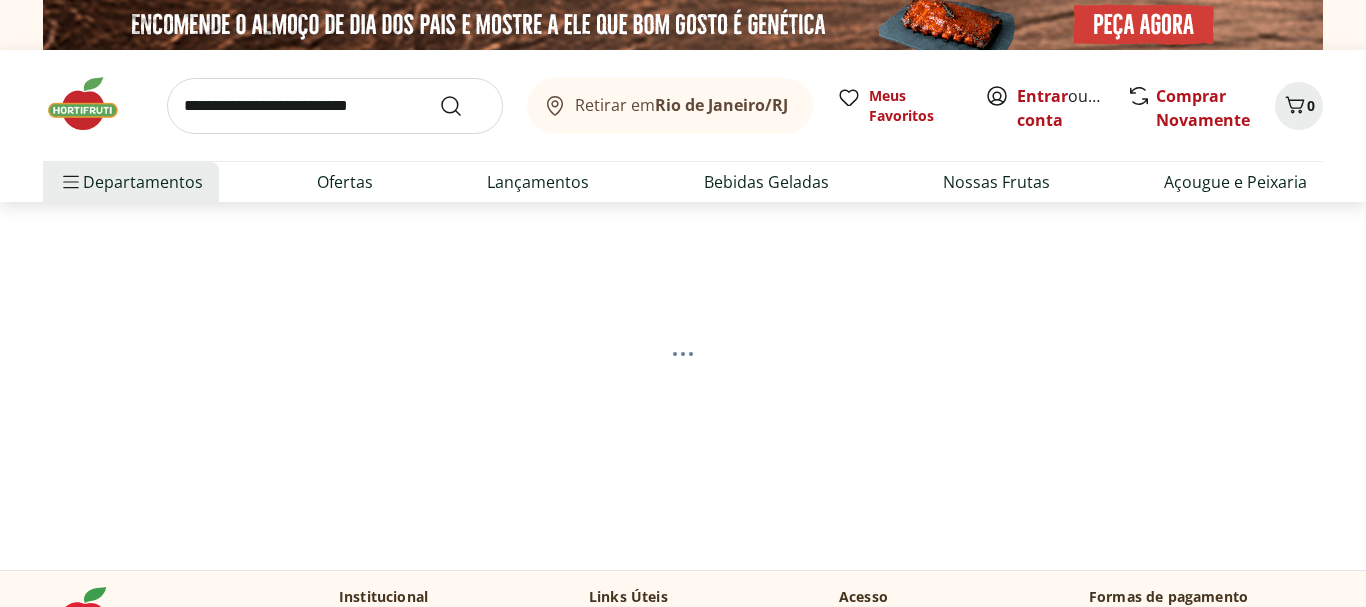select on "**********" 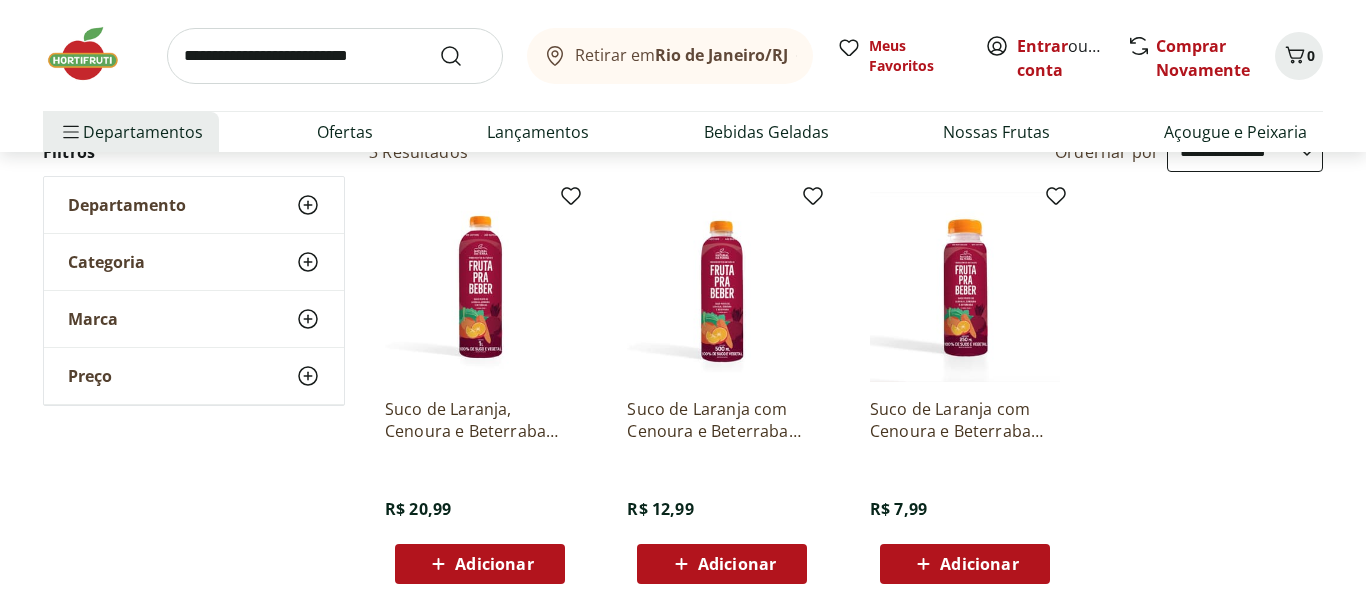 scroll, scrollTop: 252, scrollLeft: 0, axis: vertical 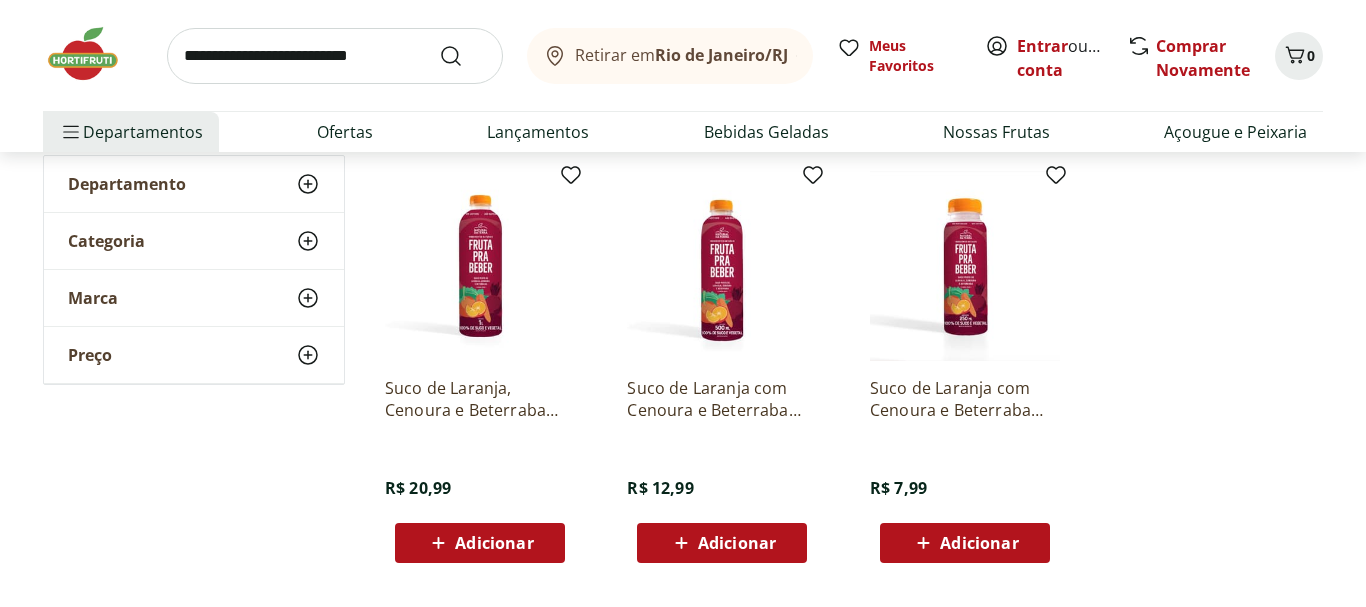 click at bounding box center [480, 266] 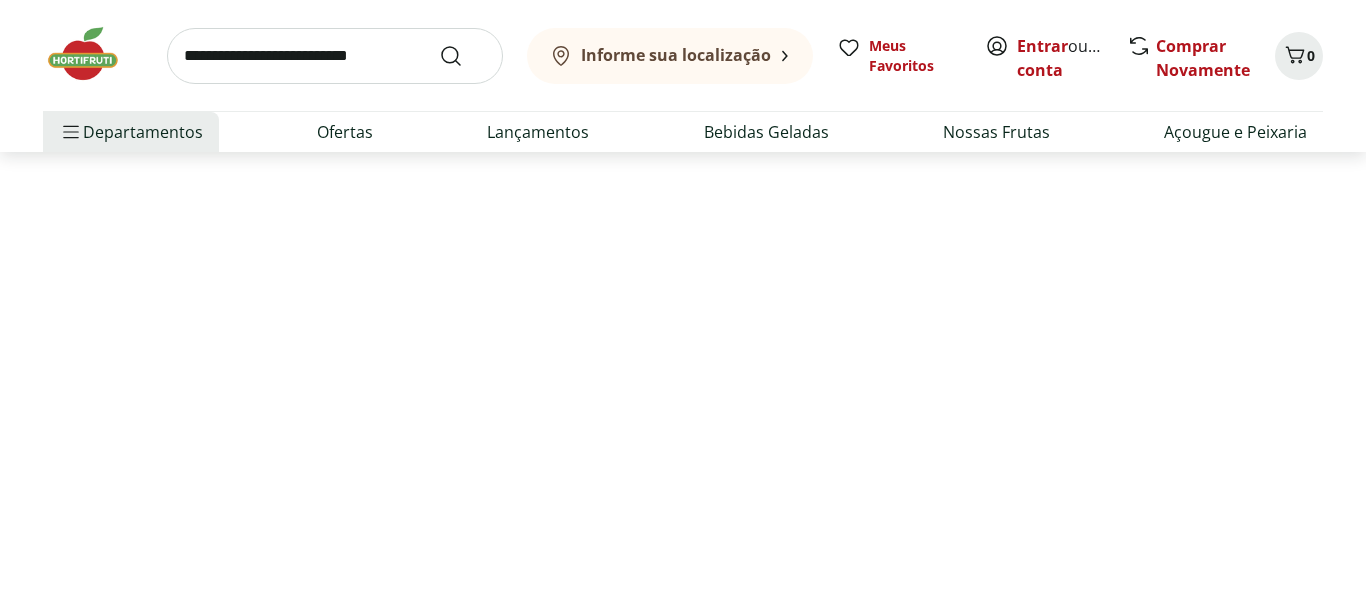 scroll, scrollTop: 0, scrollLeft: 0, axis: both 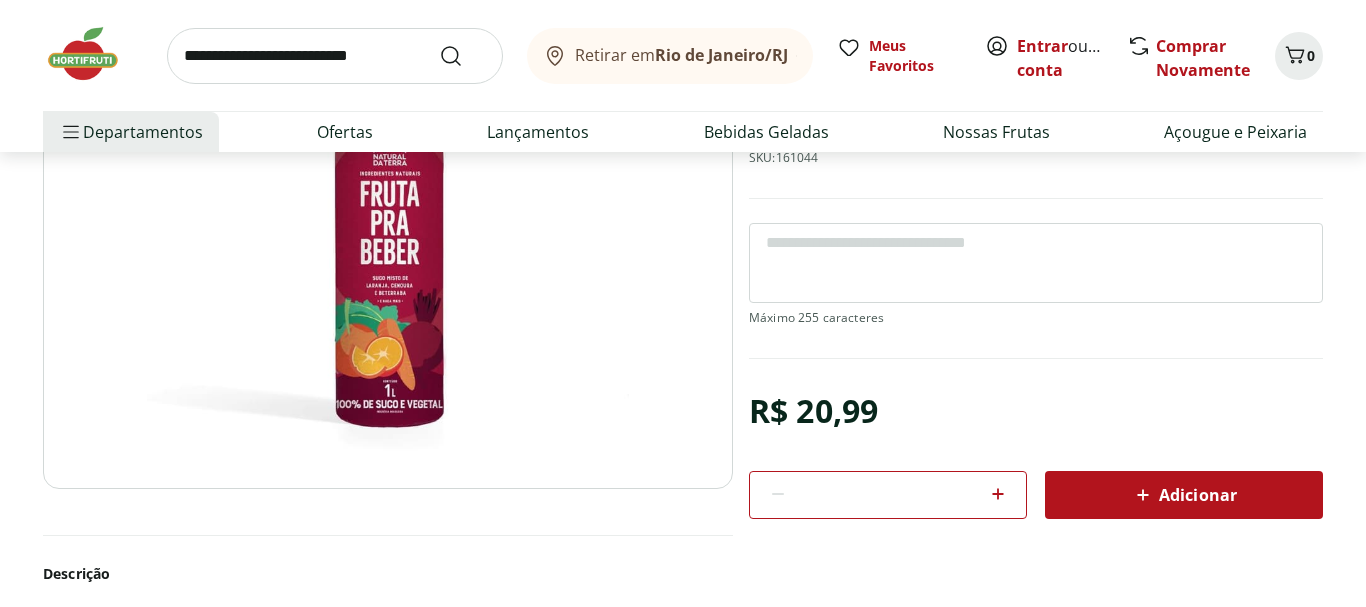 select on "**********" 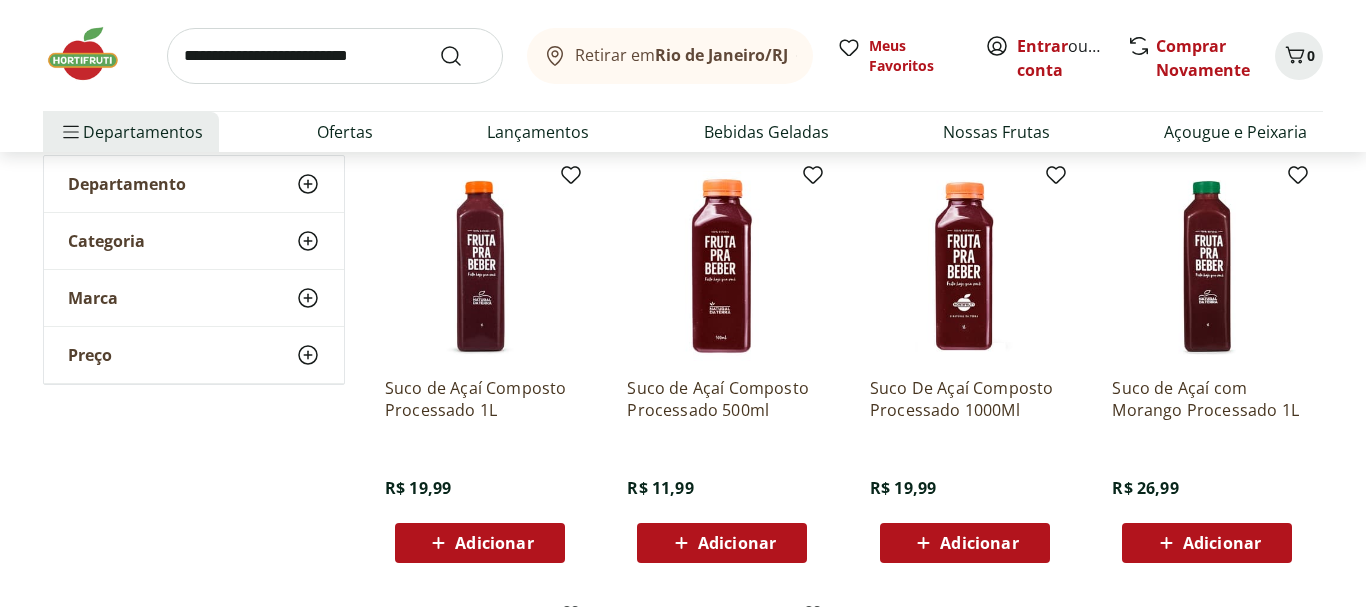 scroll, scrollTop: 0, scrollLeft: 0, axis: both 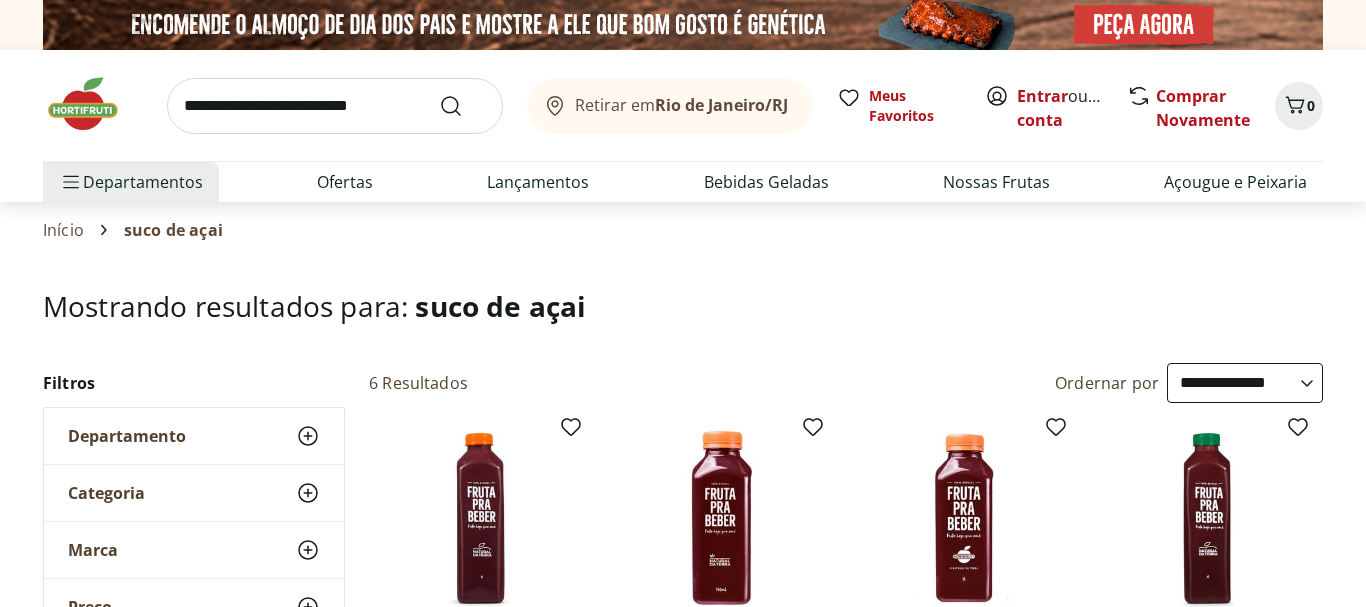 click at bounding box center [335, 106] 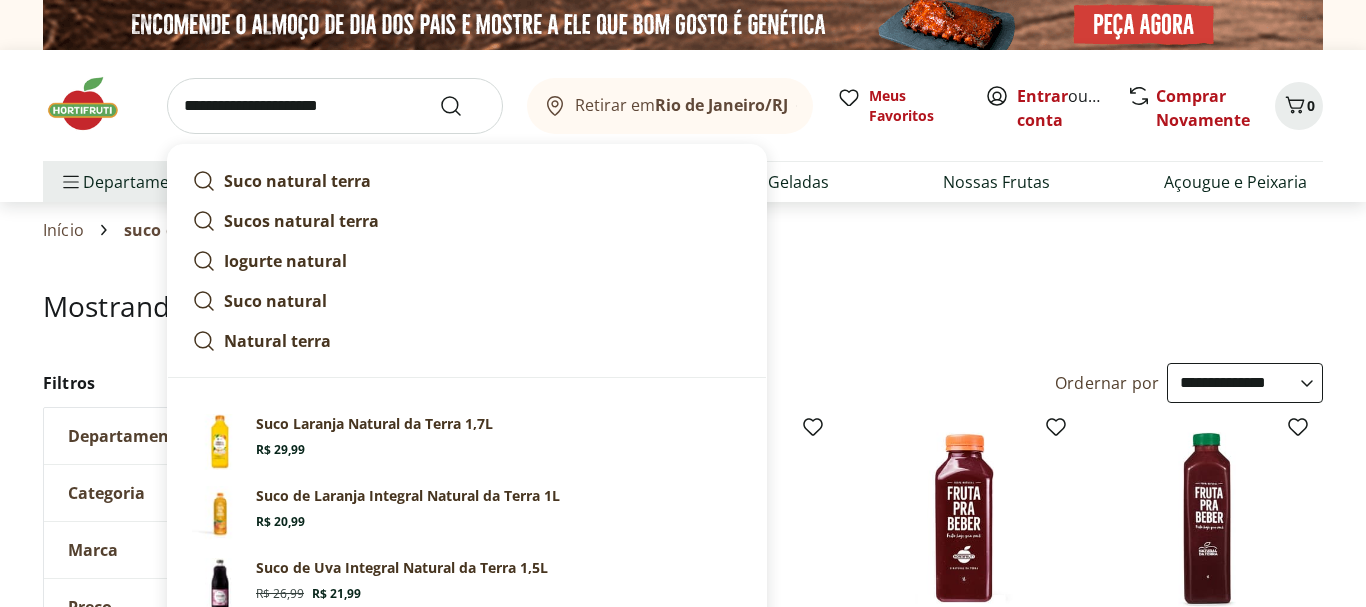 type on "**********" 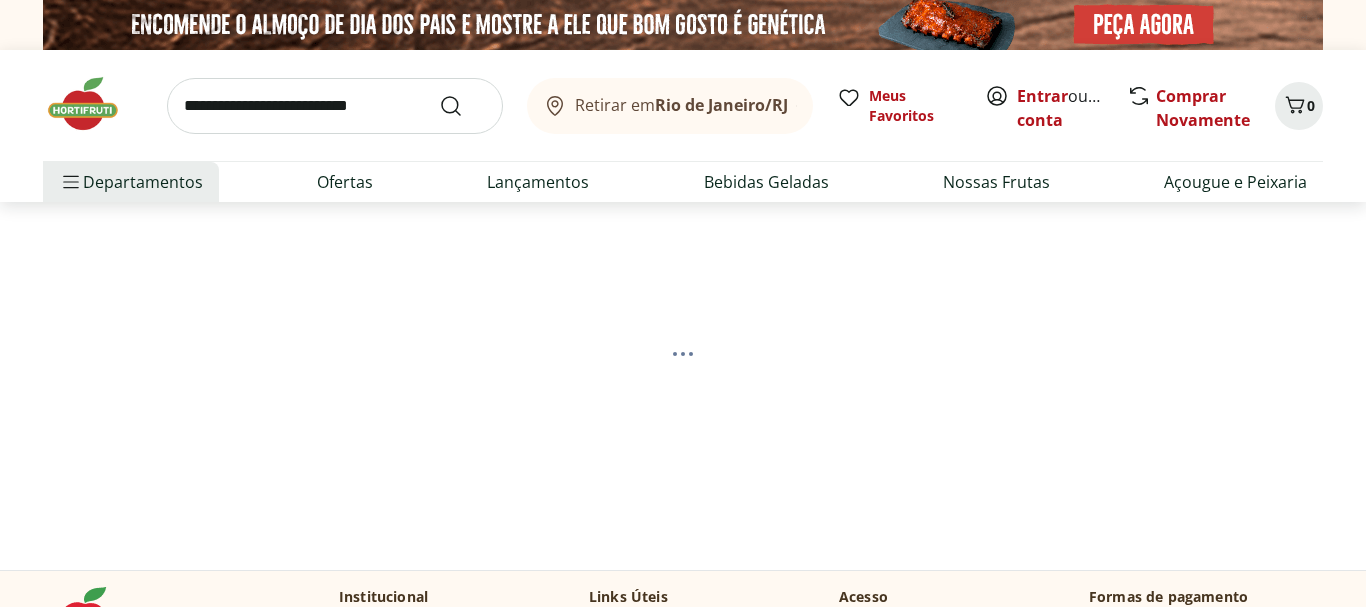 select on "**********" 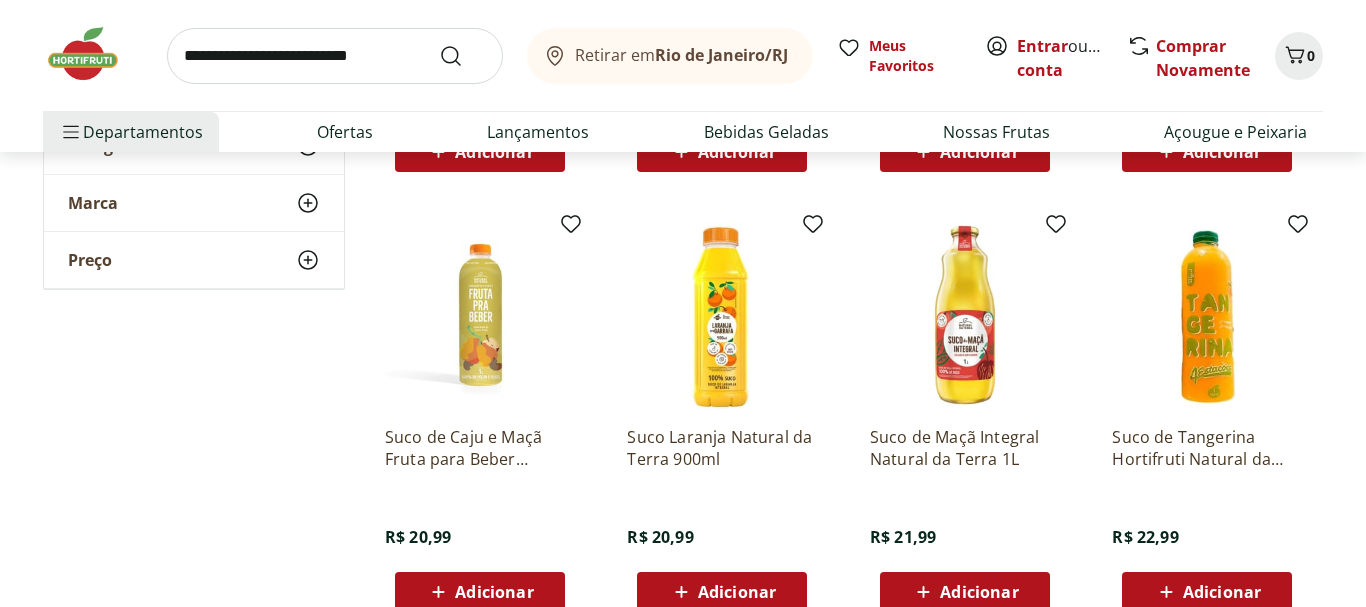 scroll, scrollTop: 687, scrollLeft: 0, axis: vertical 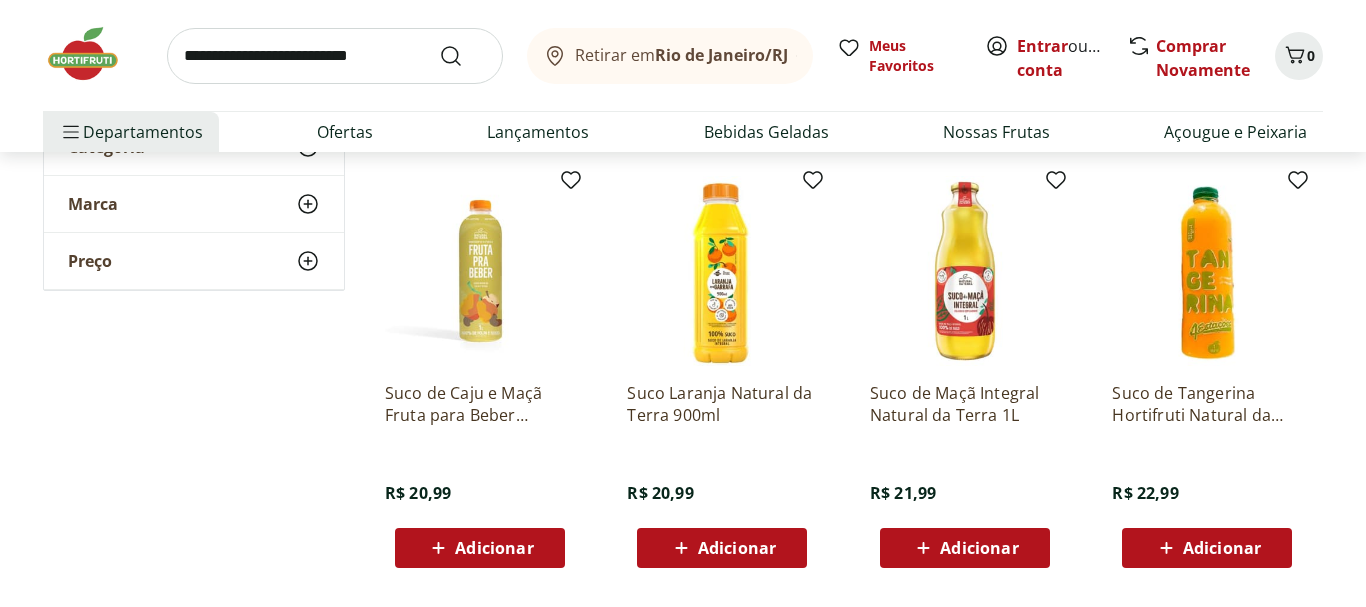 click at bounding box center (1207, 271) 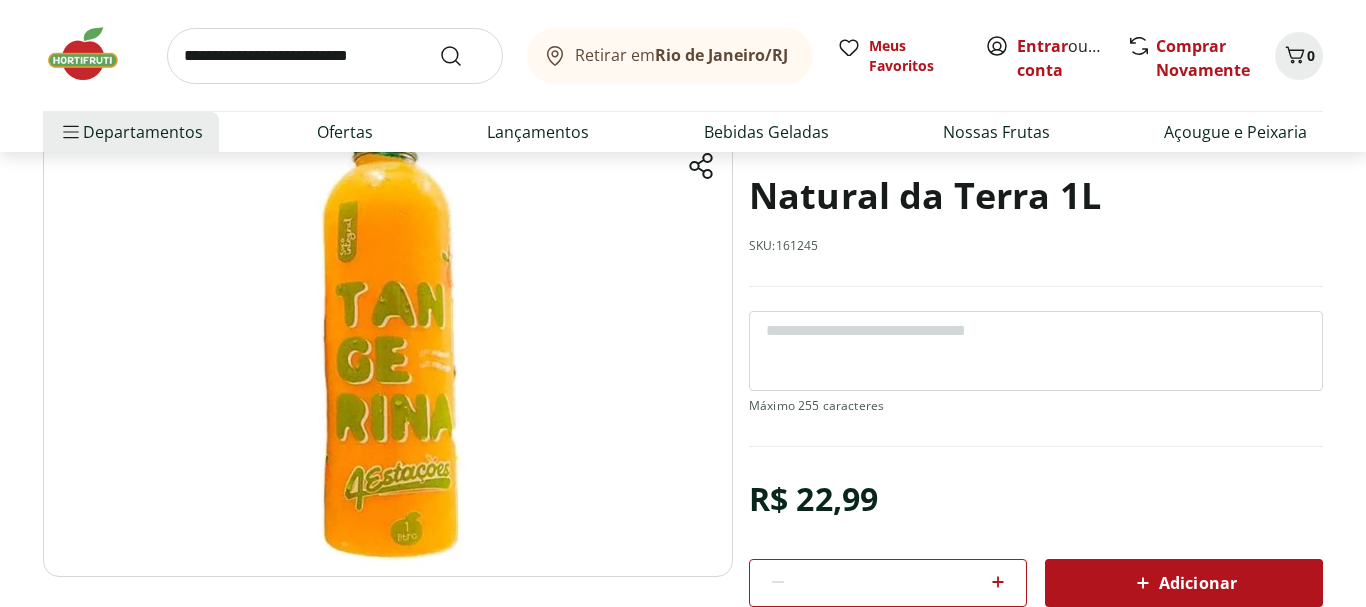 scroll, scrollTop: 141, scrollLeft: 0, axis: vertical 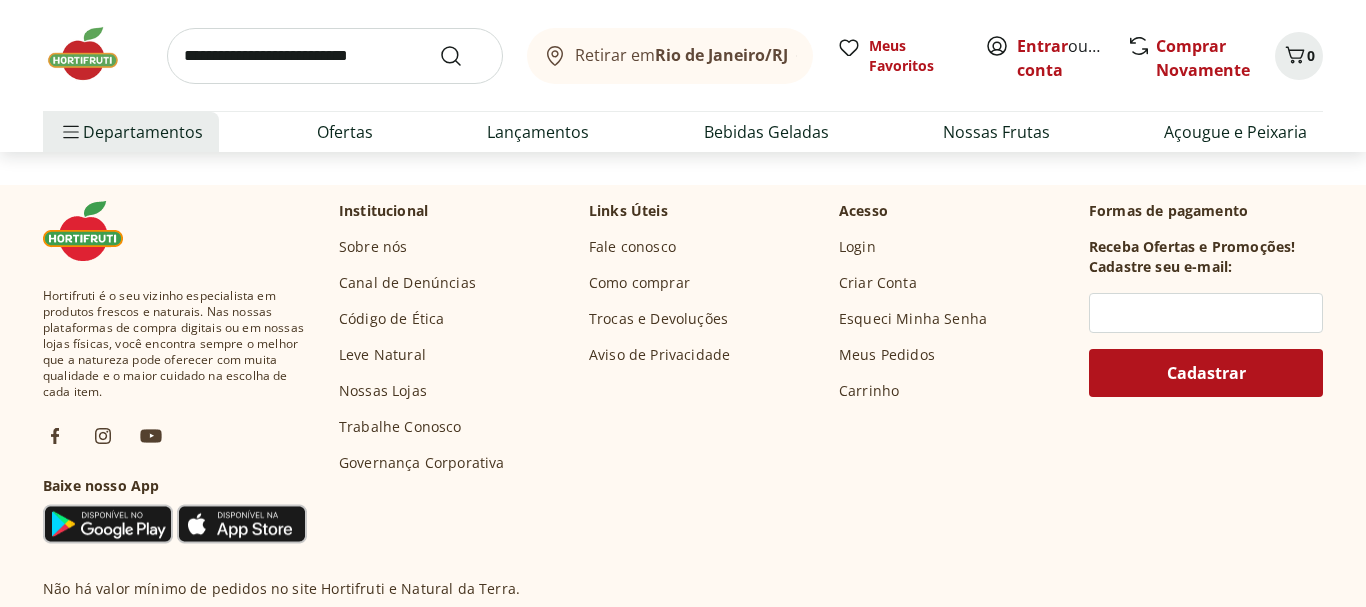select on "**********" 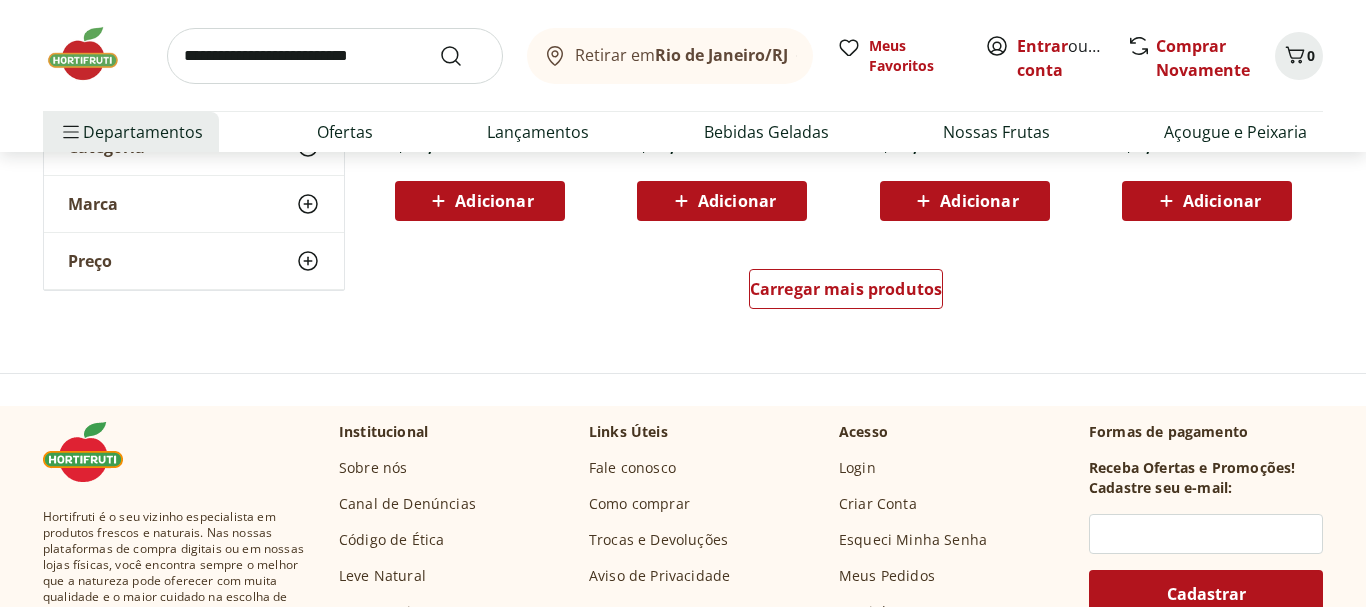 scroll, scrollTop: 1481, scrollLeft: 0, axis: vertical 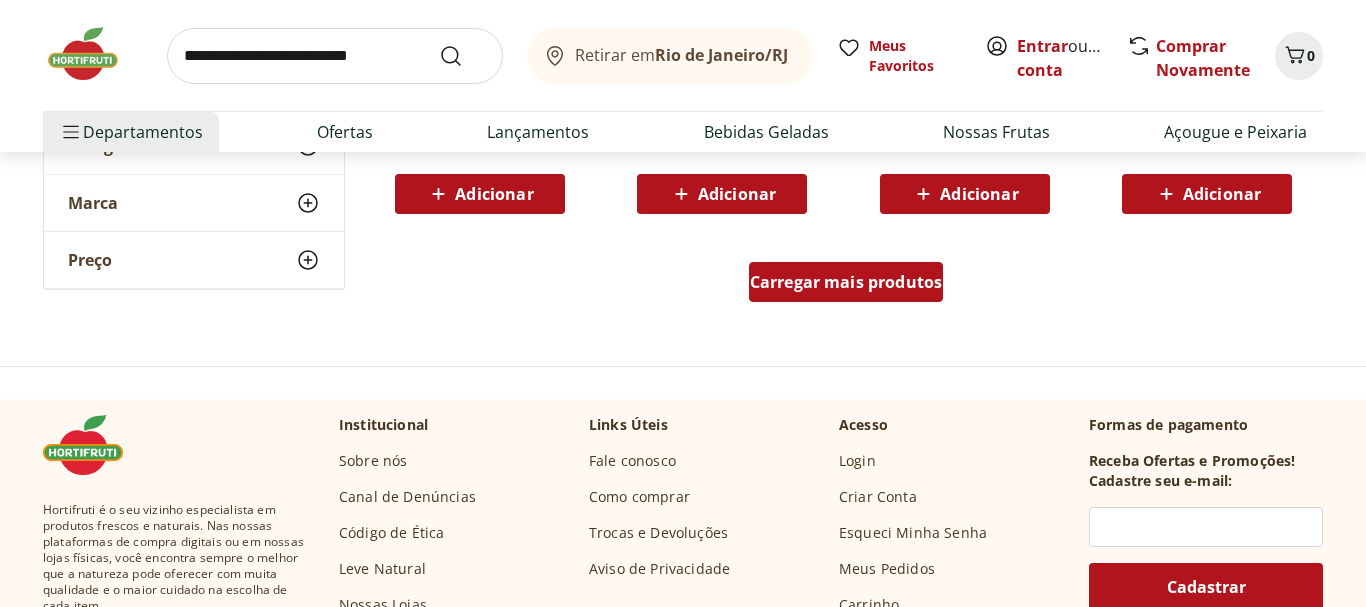 click on "Carregar mais produtos" at bounding box center (846, 282) 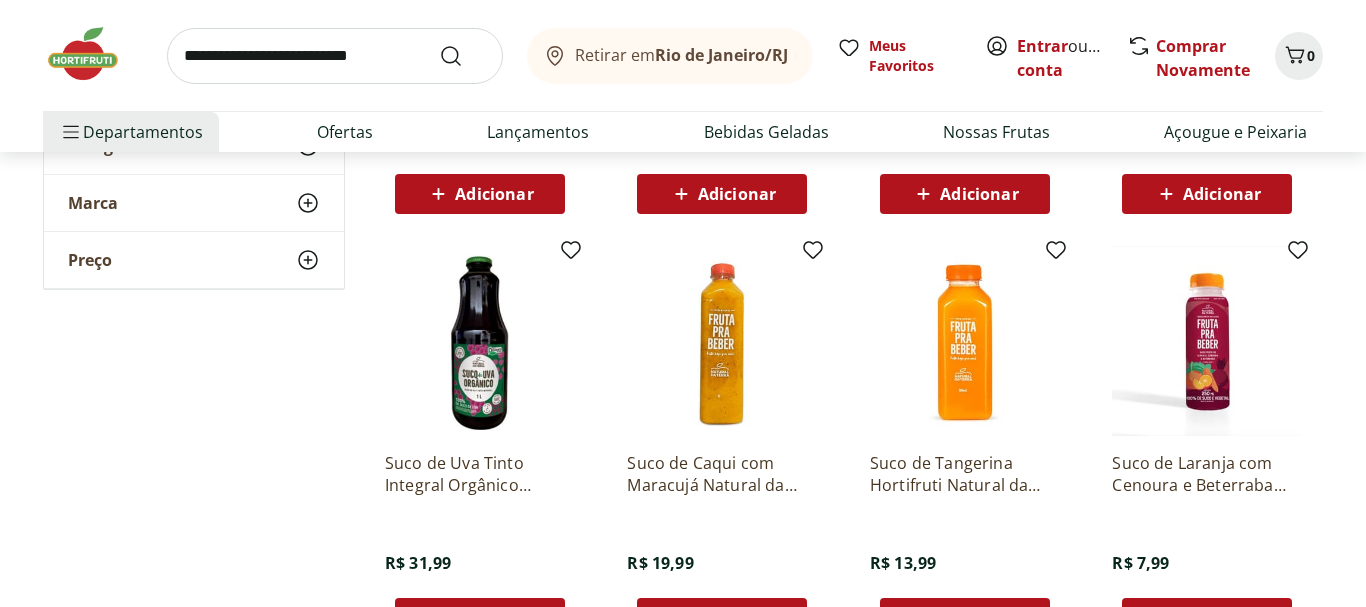 click at bounding box center (722, 341) 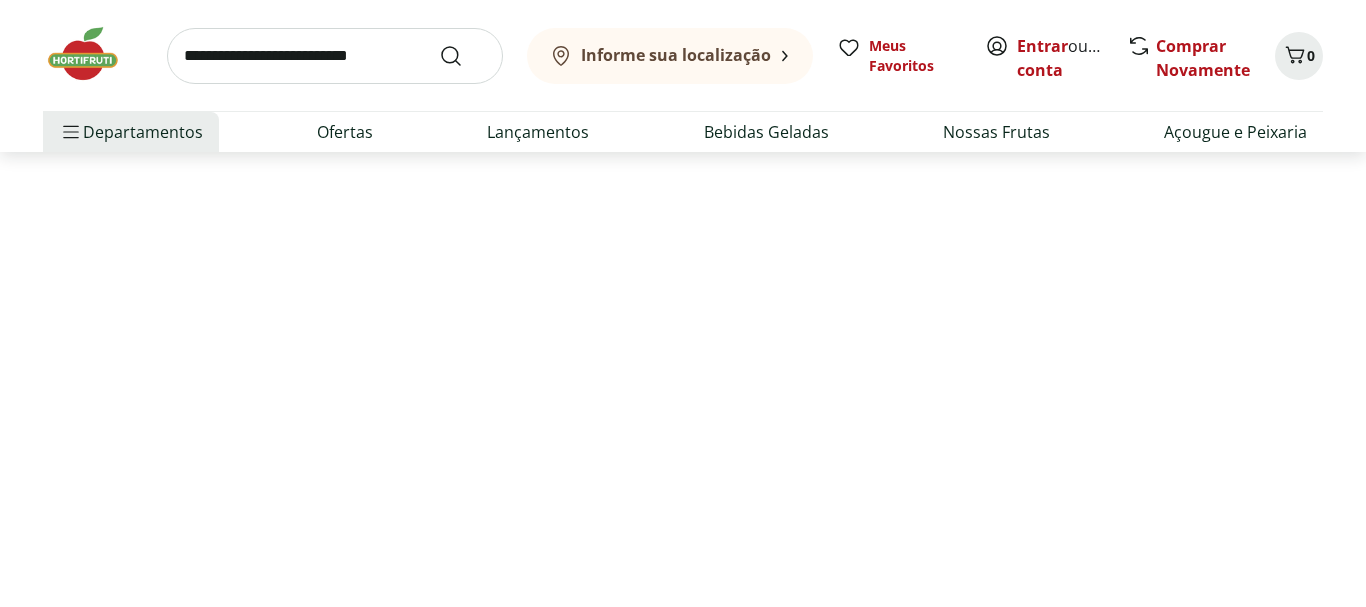 scroll, scrollTop: 0, scrollLeft: 0, axis: both 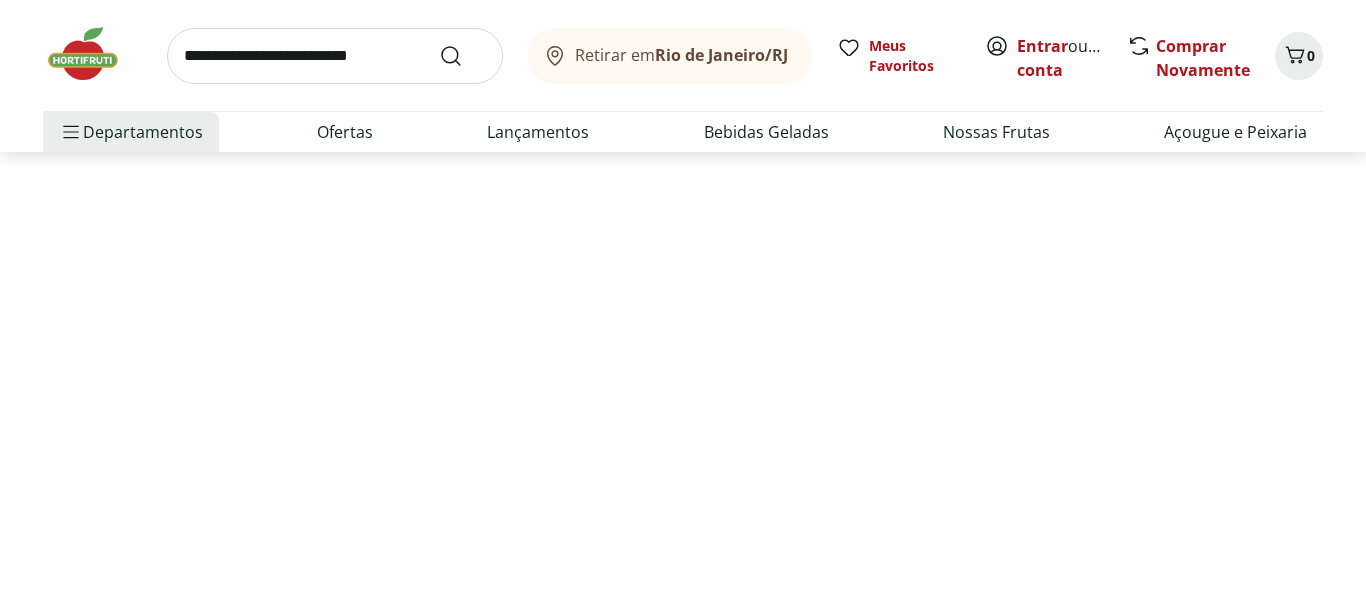 select on "**********" 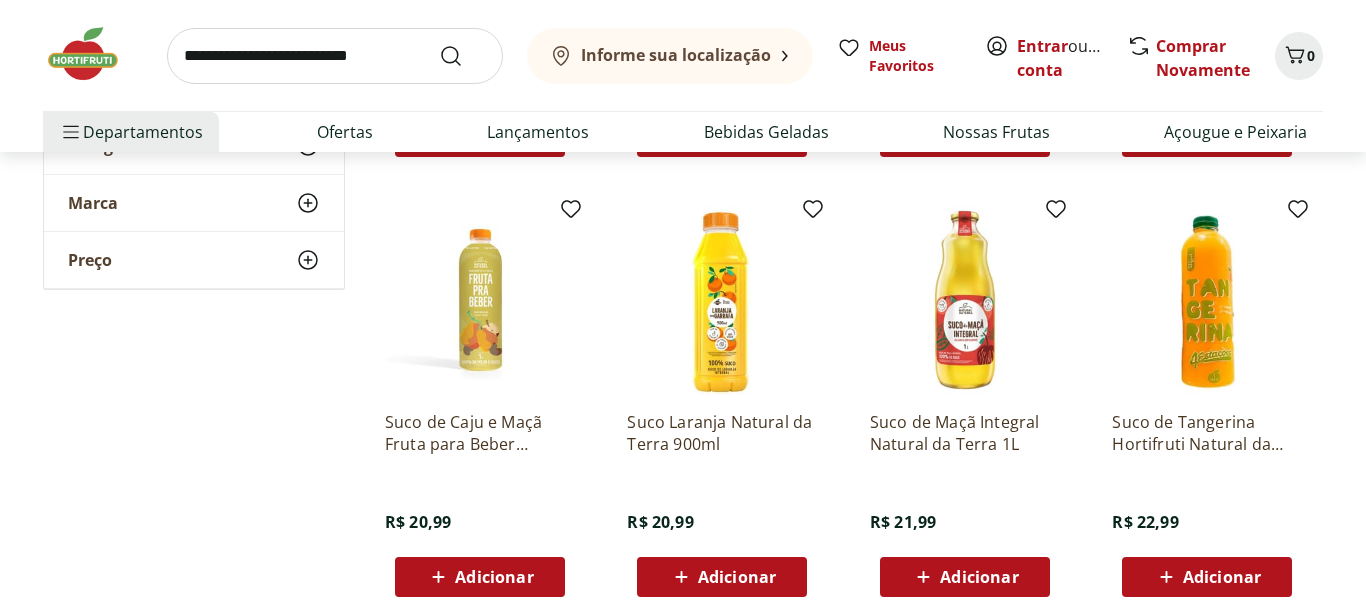 scroll, scrollTop: 1531, scrollLeft: 0, axis: vertical 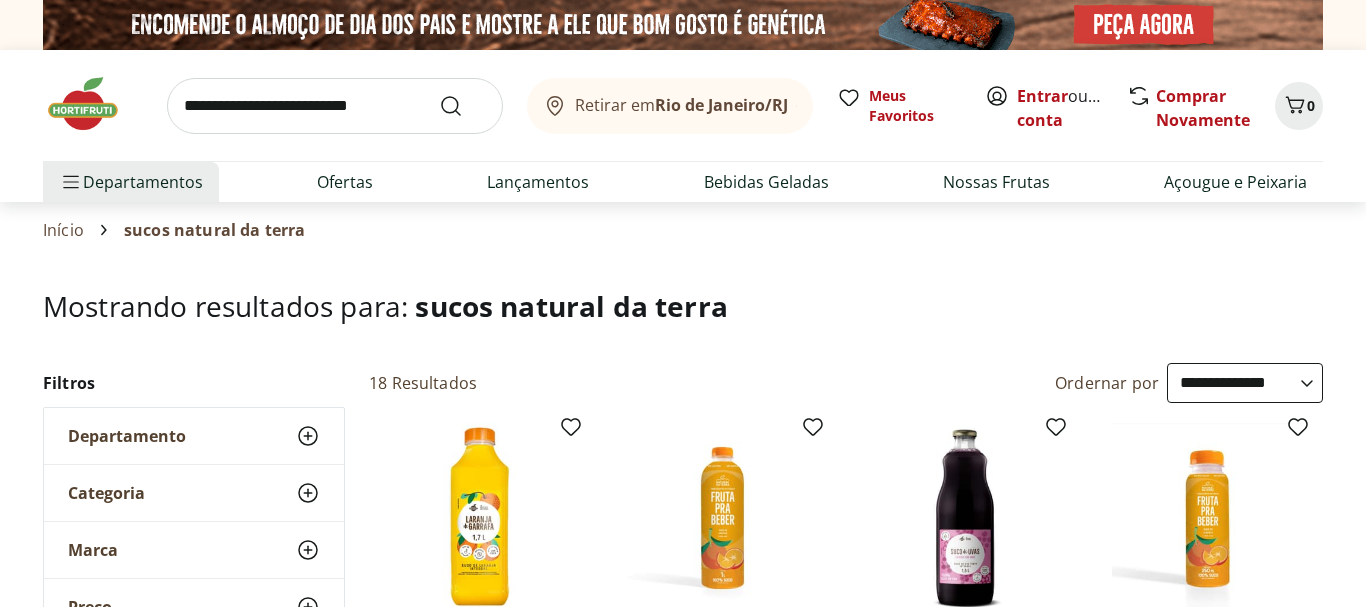 click at bounding box center (335, 106) 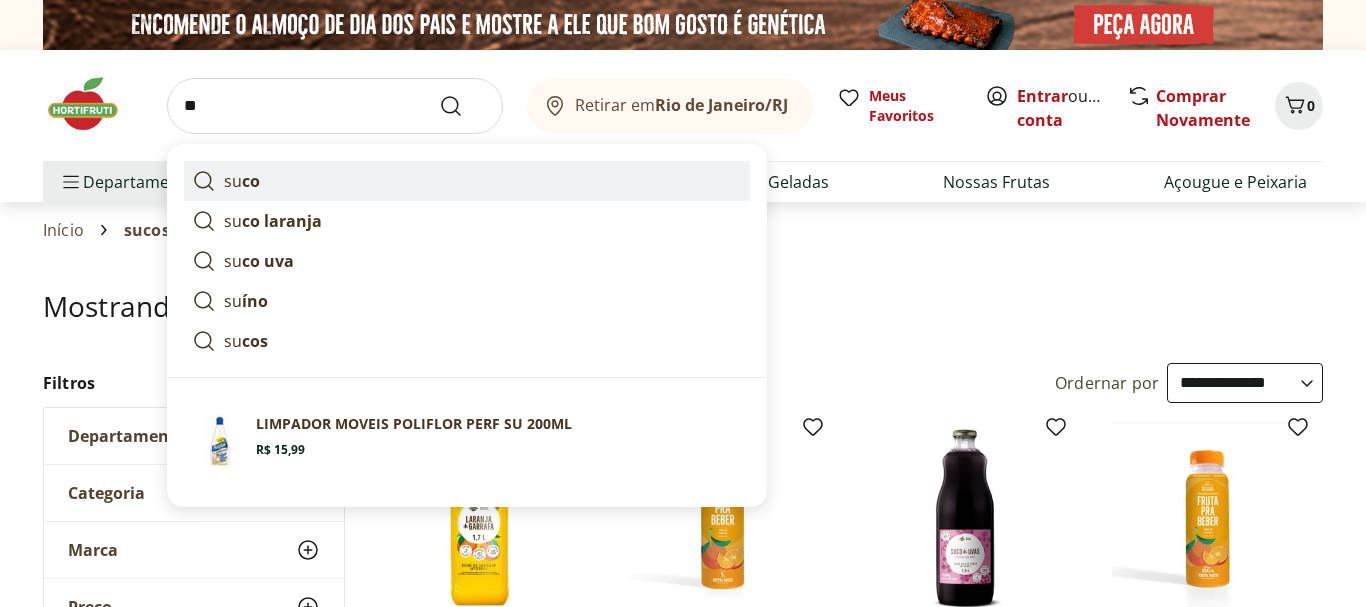 click on "su co" at bounding box center (242, 181) 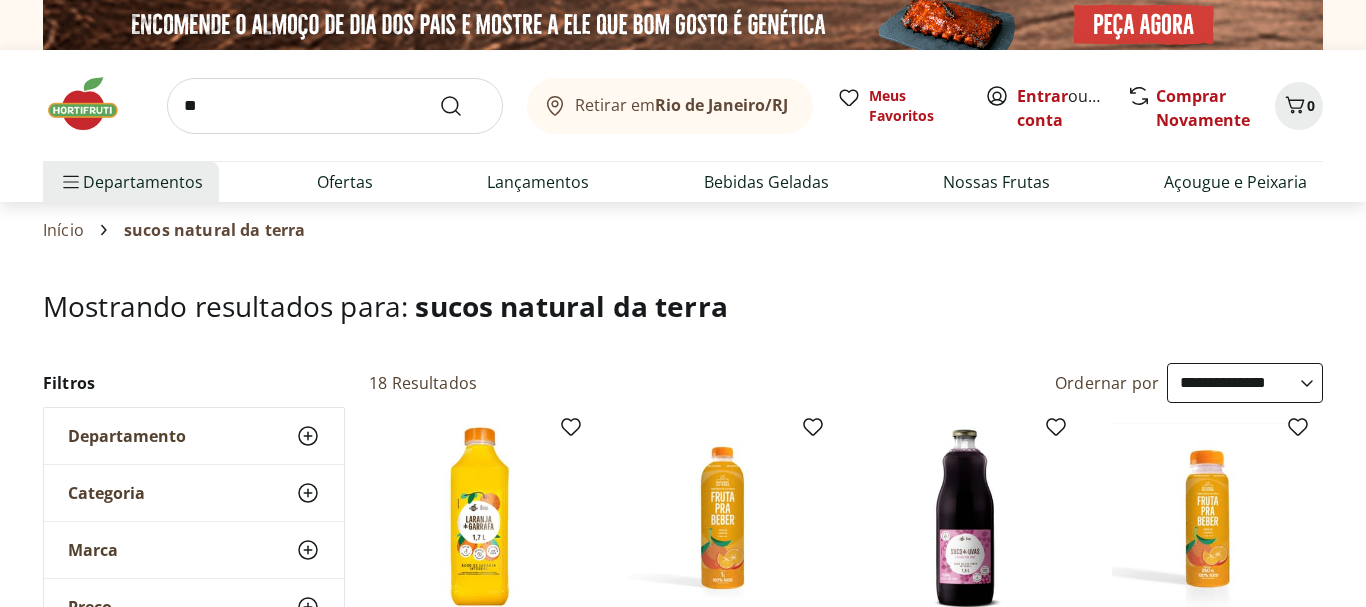type on "****" 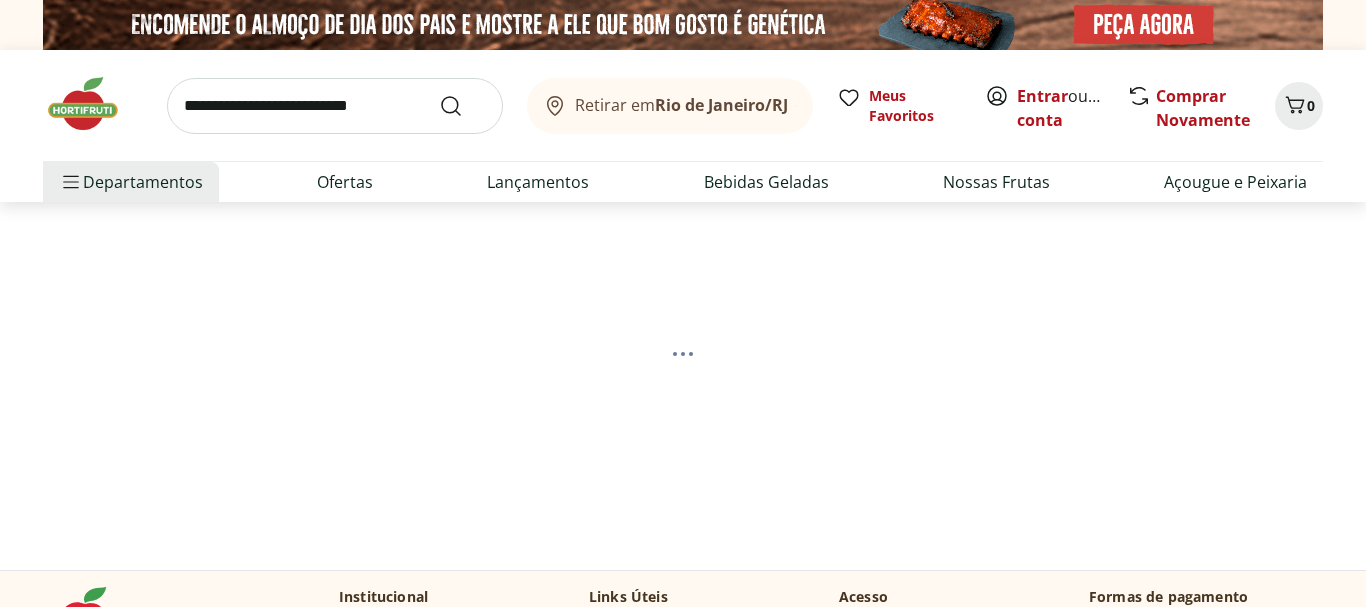 scroll, scrollTop: 0, scrollLeft: 0, axis: both 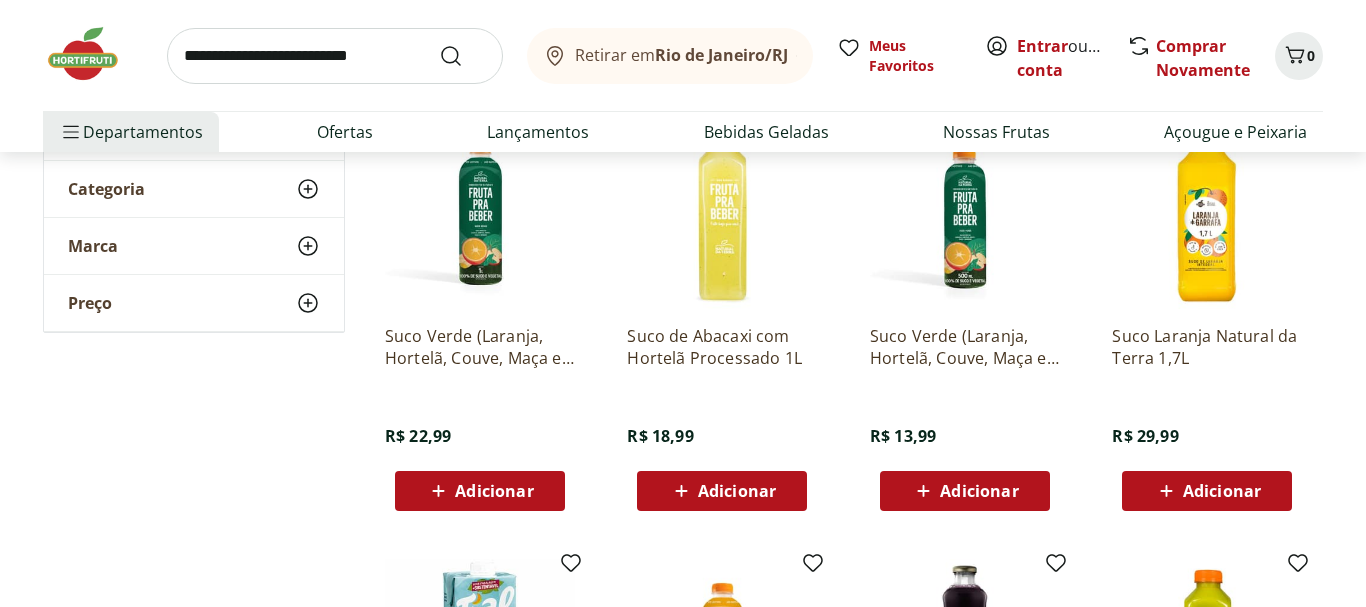 click at bounding box center [722, 214] 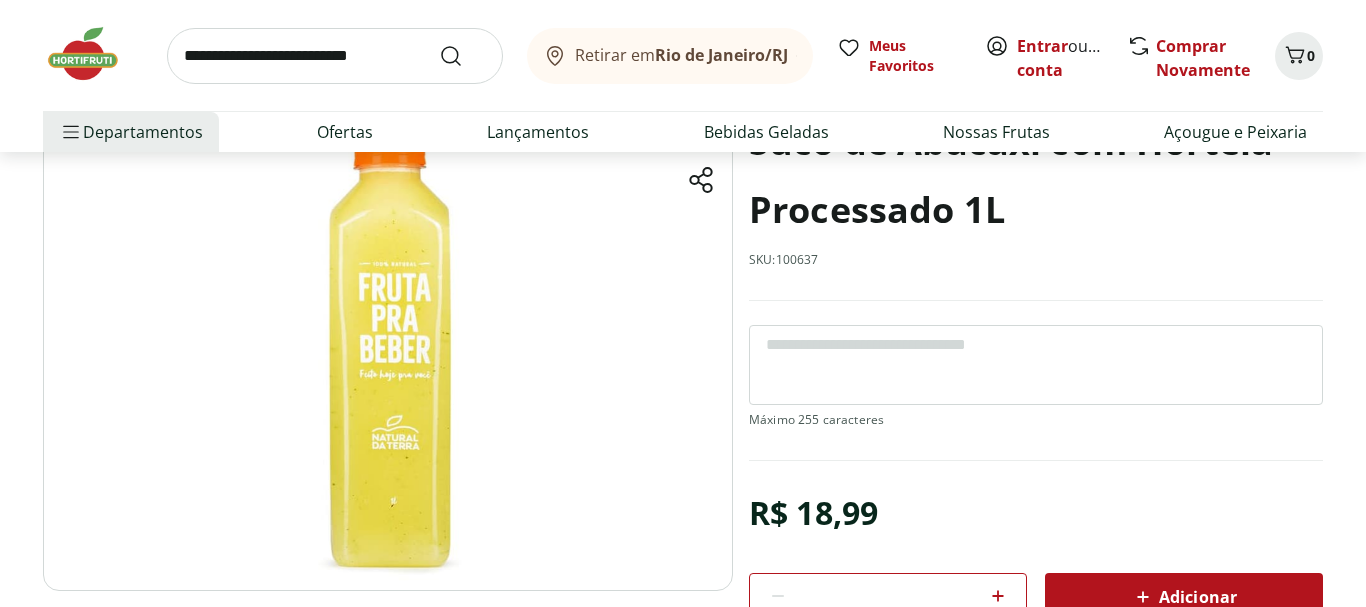 scroll, scrollTop: 157, scrollLeft: 0, axis: vertical 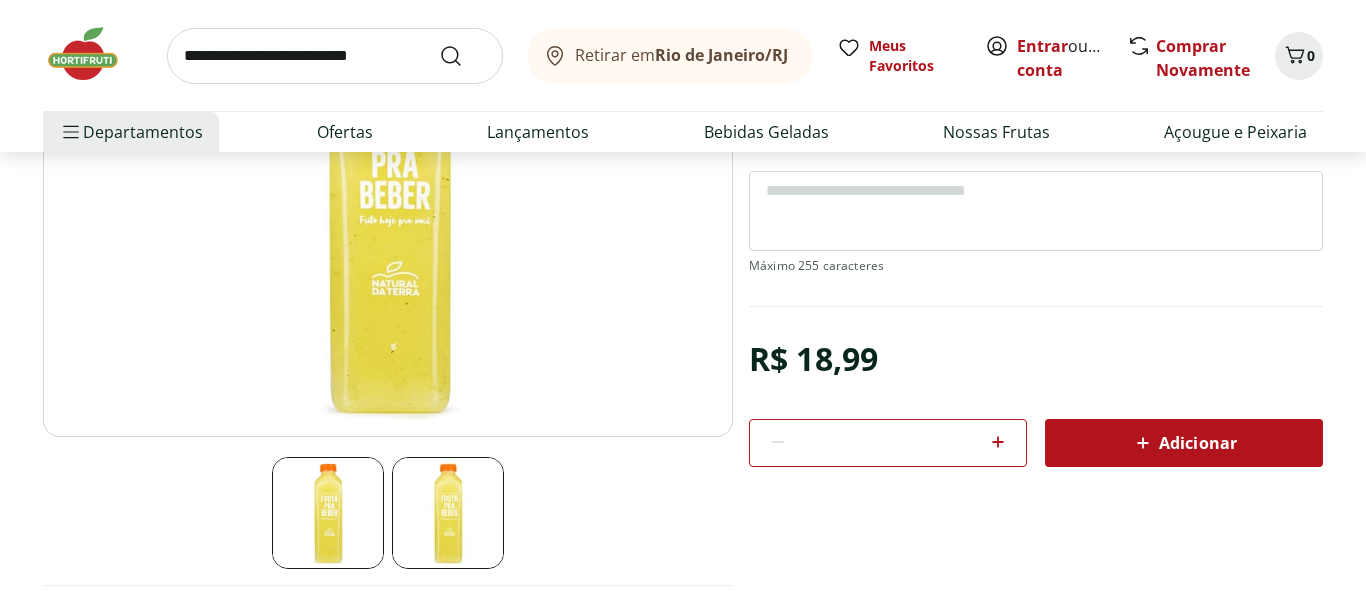 select on "**********" 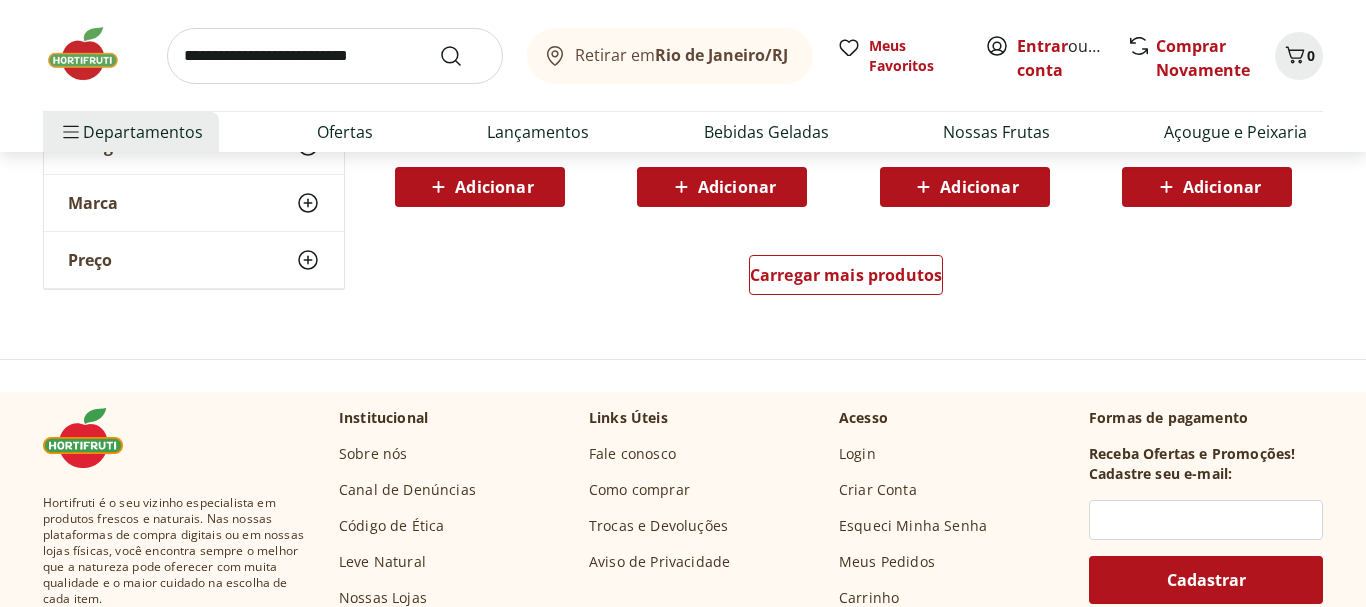 scroll, scrollTop: 1498, scrollLeft: 0, axis: vertical 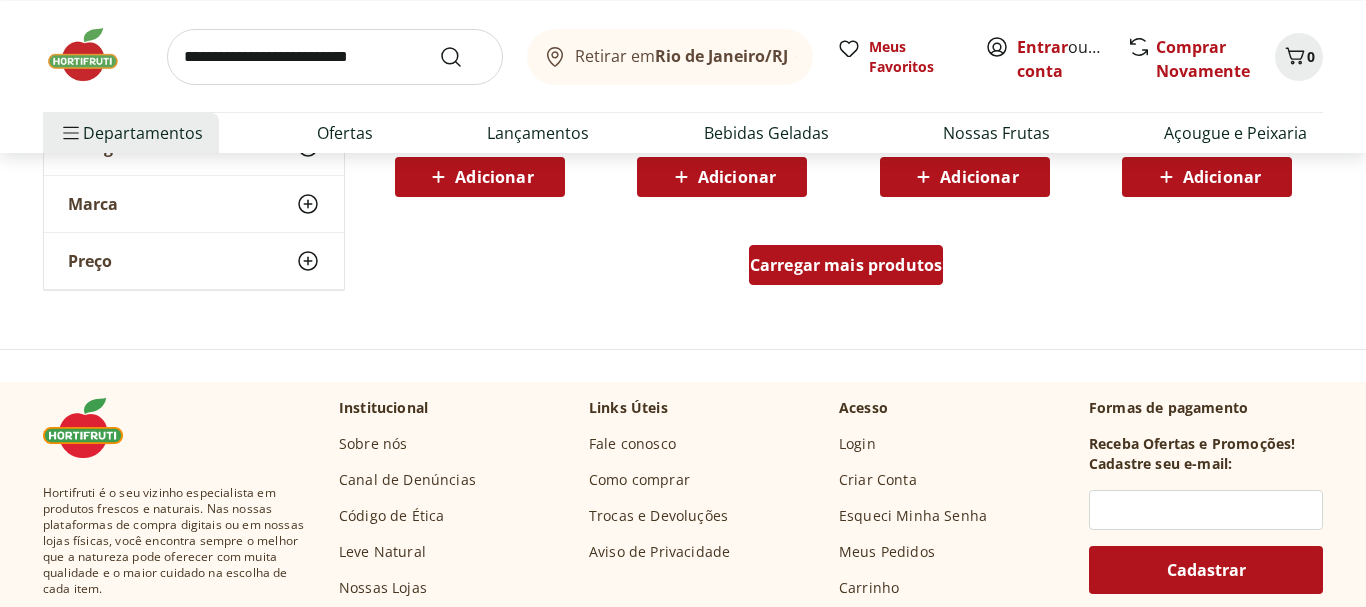 click on "Carregar mais produtos" at bounding box center (846, 265) 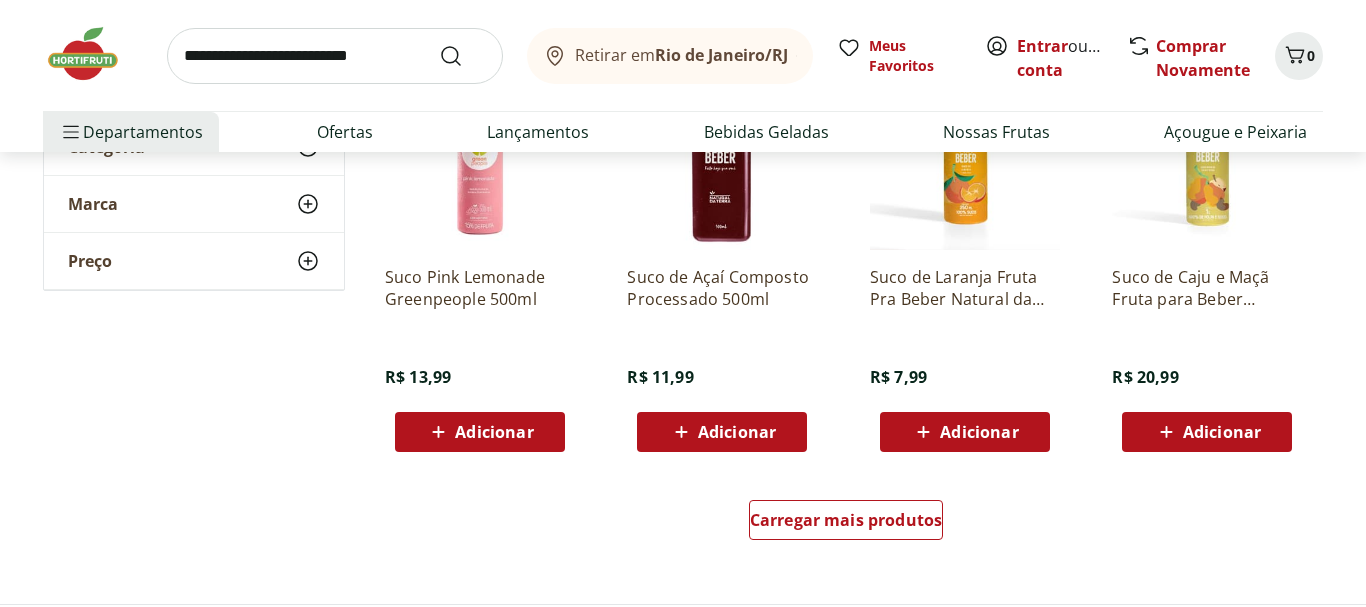 scroll, scrollTop: 2660, scrollLeft: 0, axis: vertical 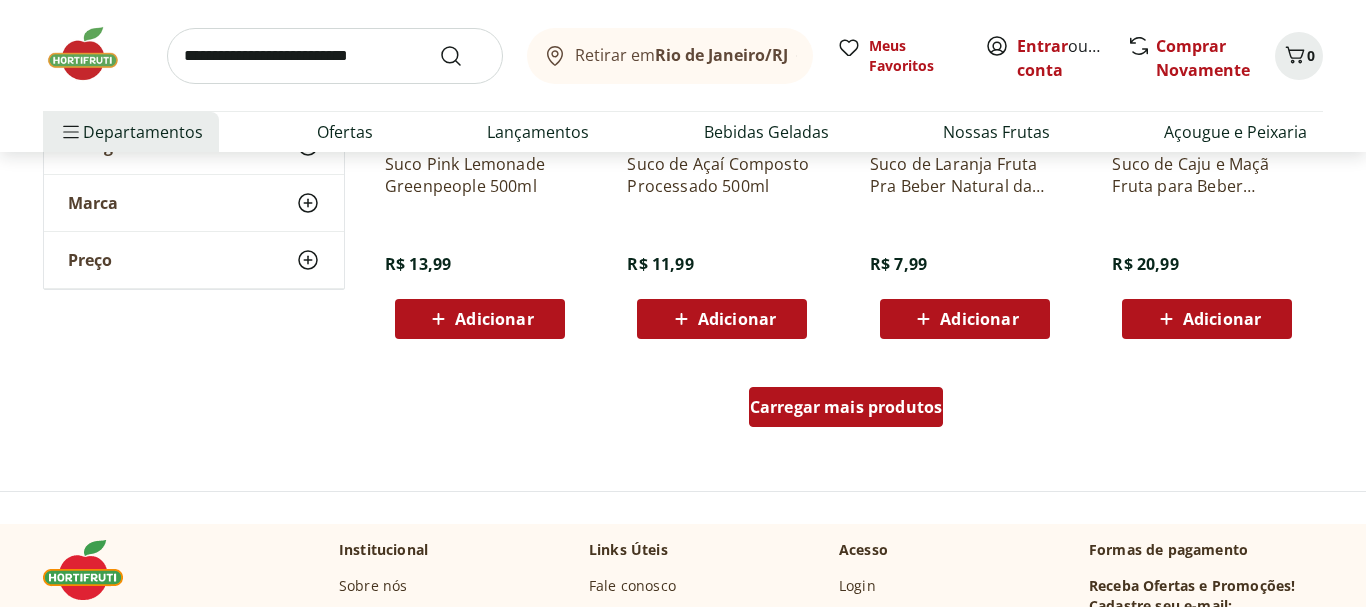 click on "Carregar mais produtos" at bounding box center (846, 407) 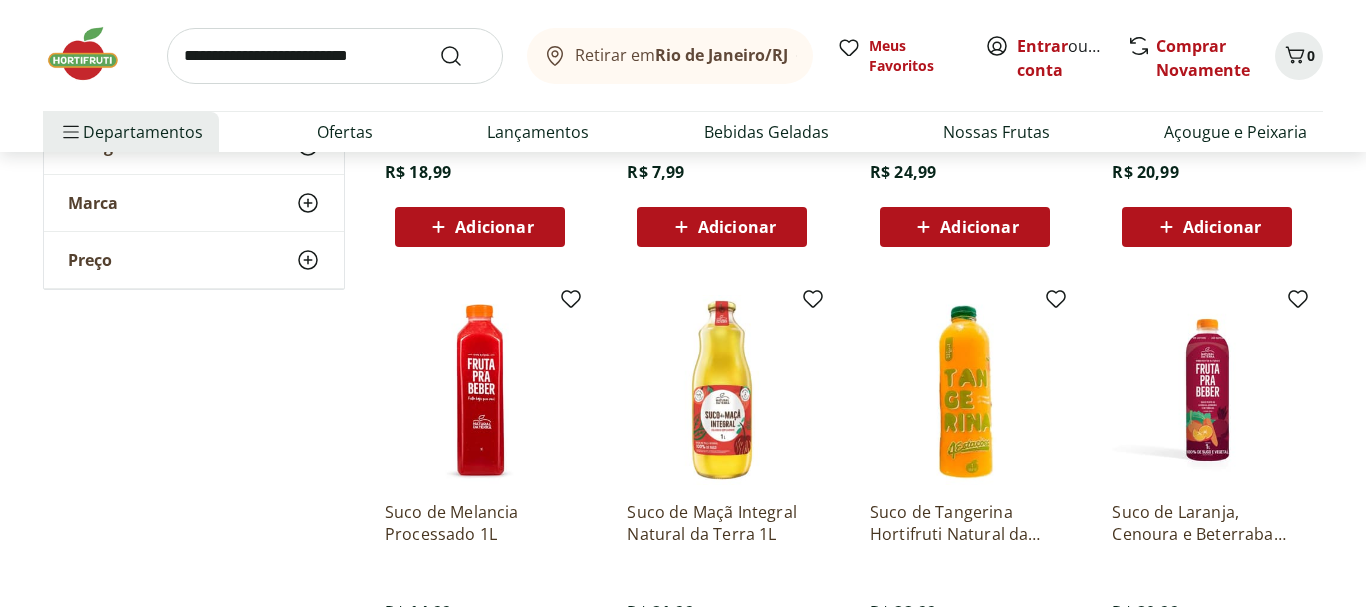 scroll, scrollTop: 3238, scrollLeft: 0, axis: vertical 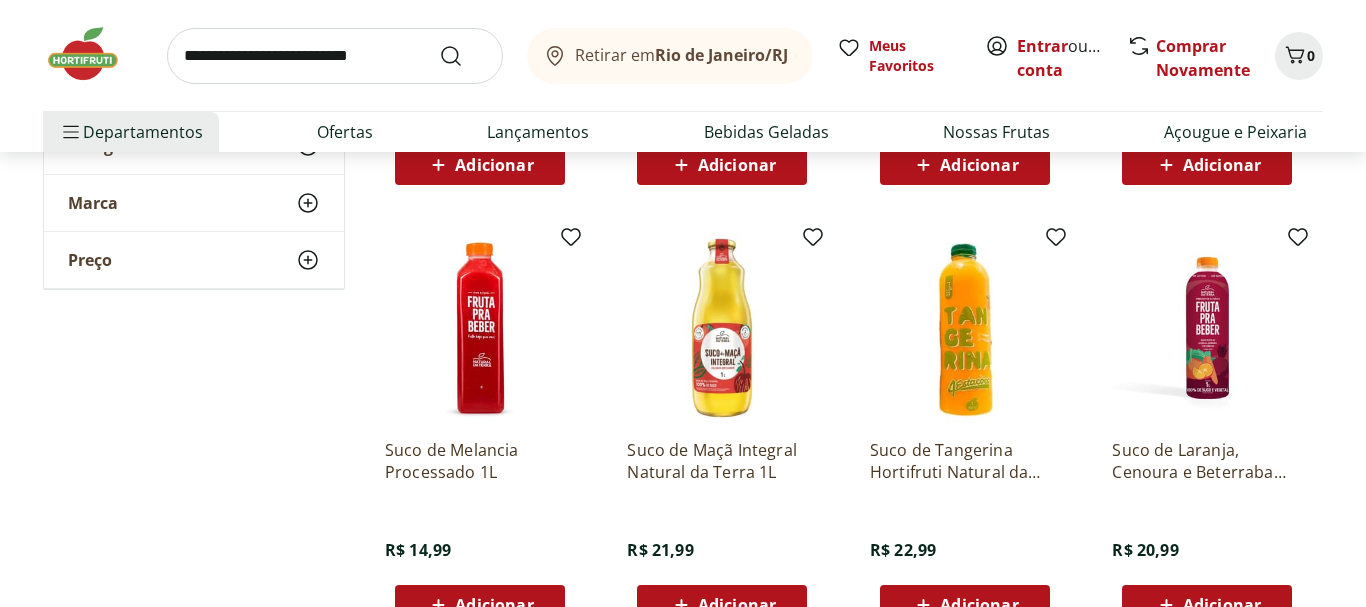 click at bounding box center (480, 328) 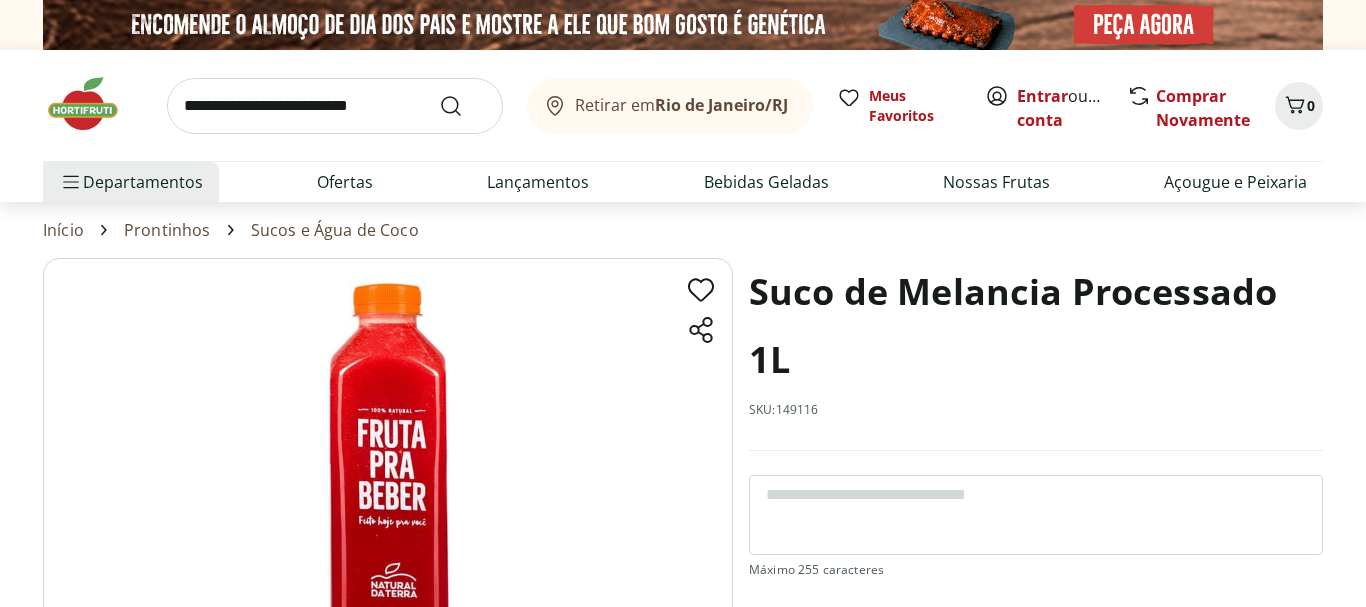 scroll, scrollTop: 3440, scrollLeft: 0, axis: vertical 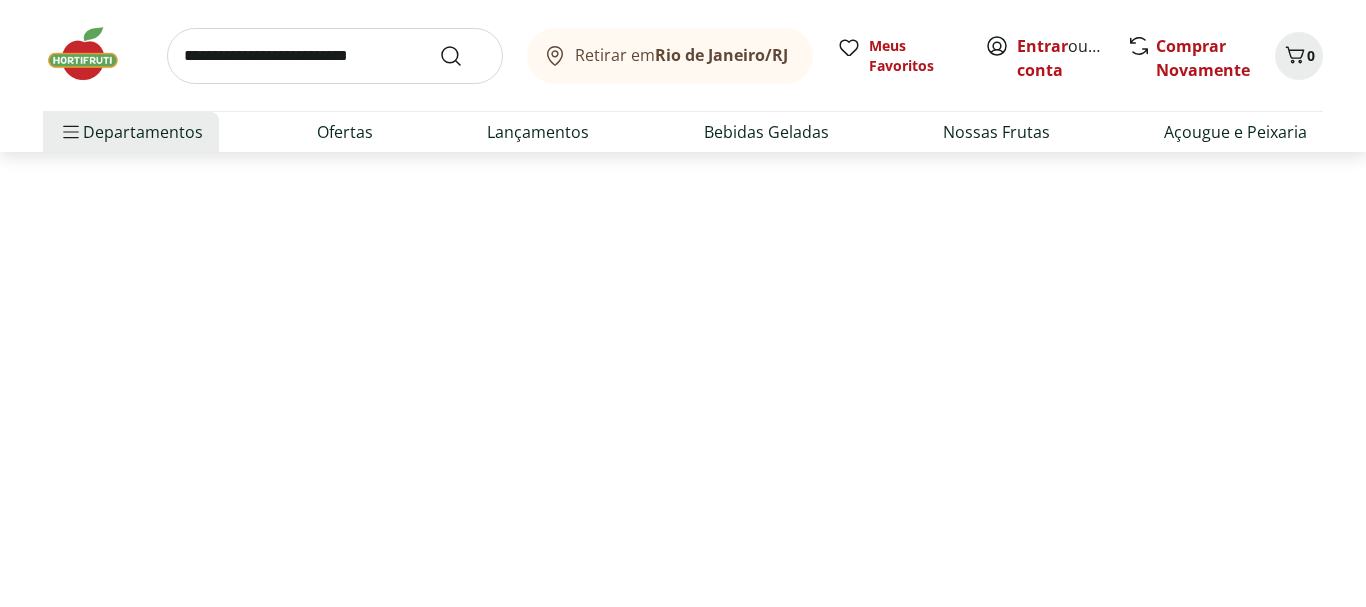 select on "**********" 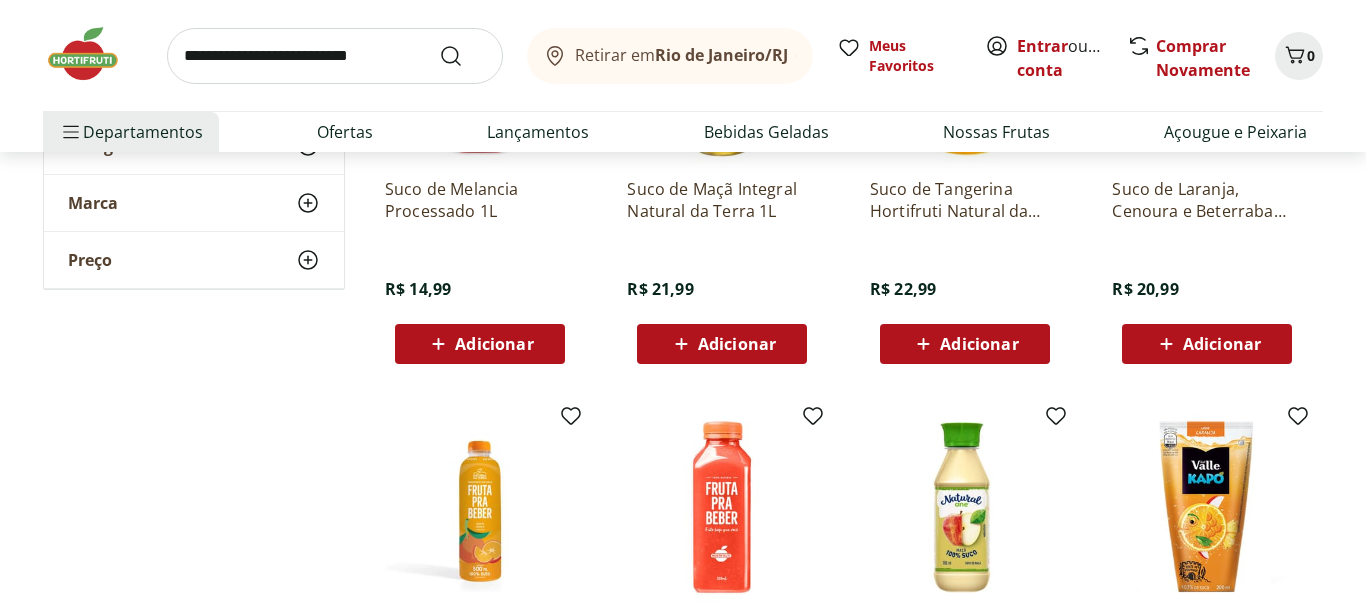 scroll, scrollTop: 5847, scrollLeft: 0, axis: vertical 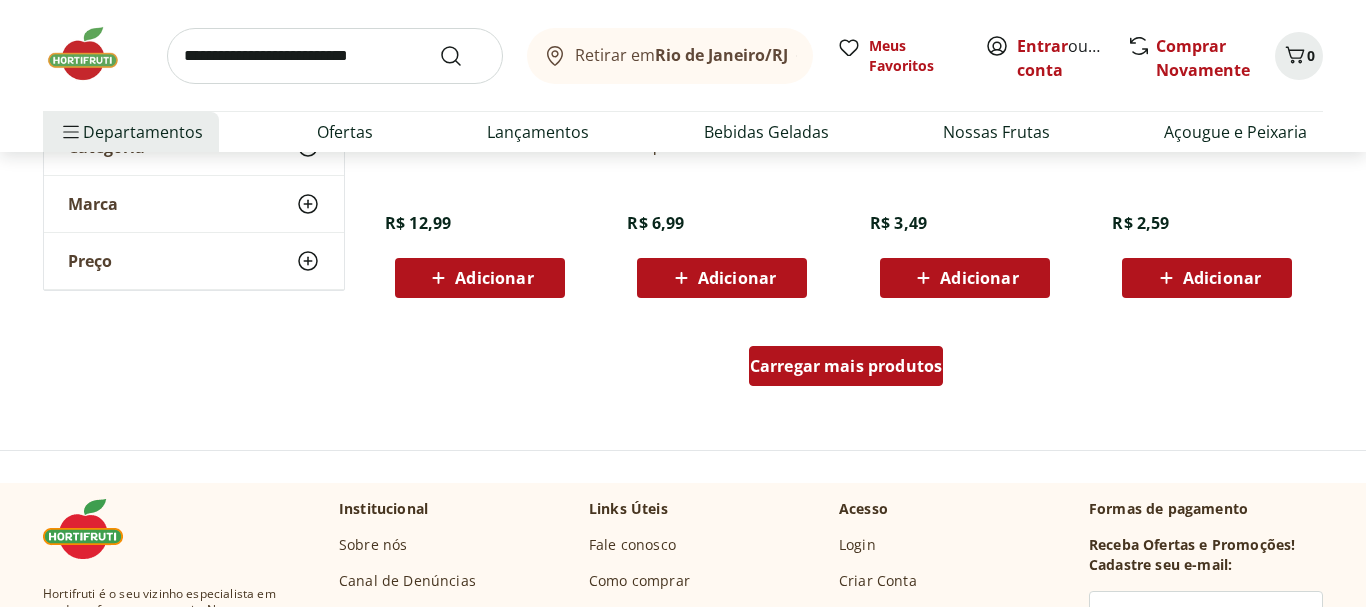 click on "Carregar mais produtos" at bounding box center [846, 366] 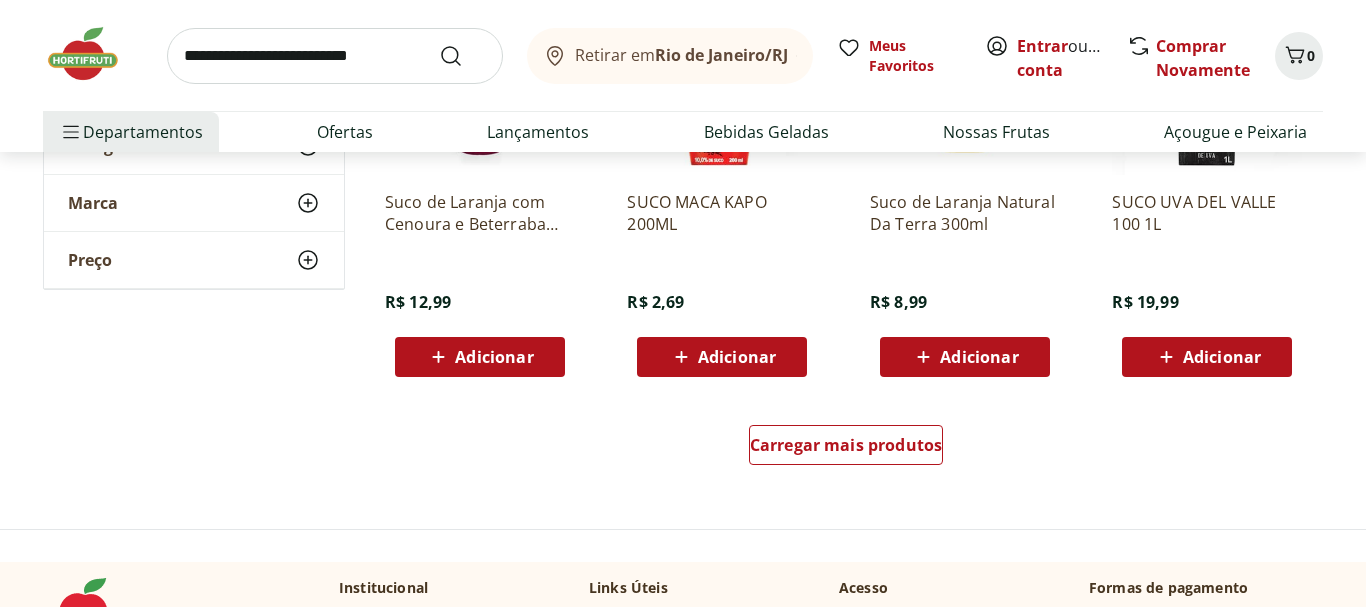 scroll, scrollTop: 7766, scrollLeft: 0, axis: vertical 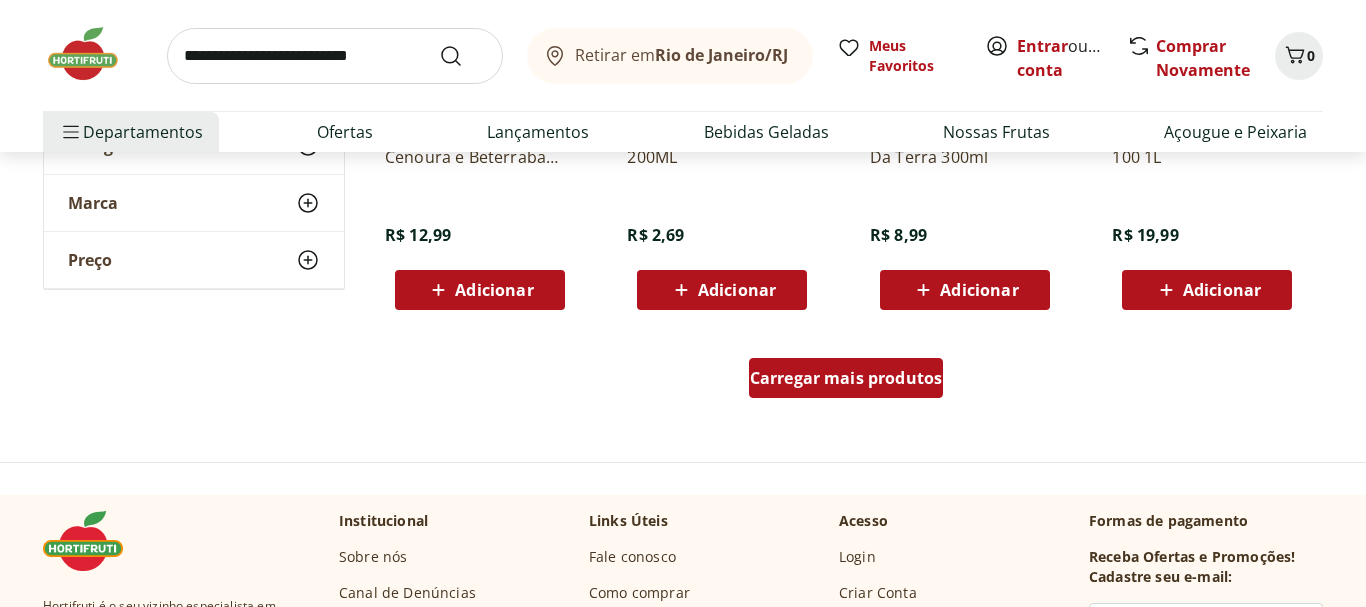 click on "Carregar mais produtos" at bounding box center (846, 378) 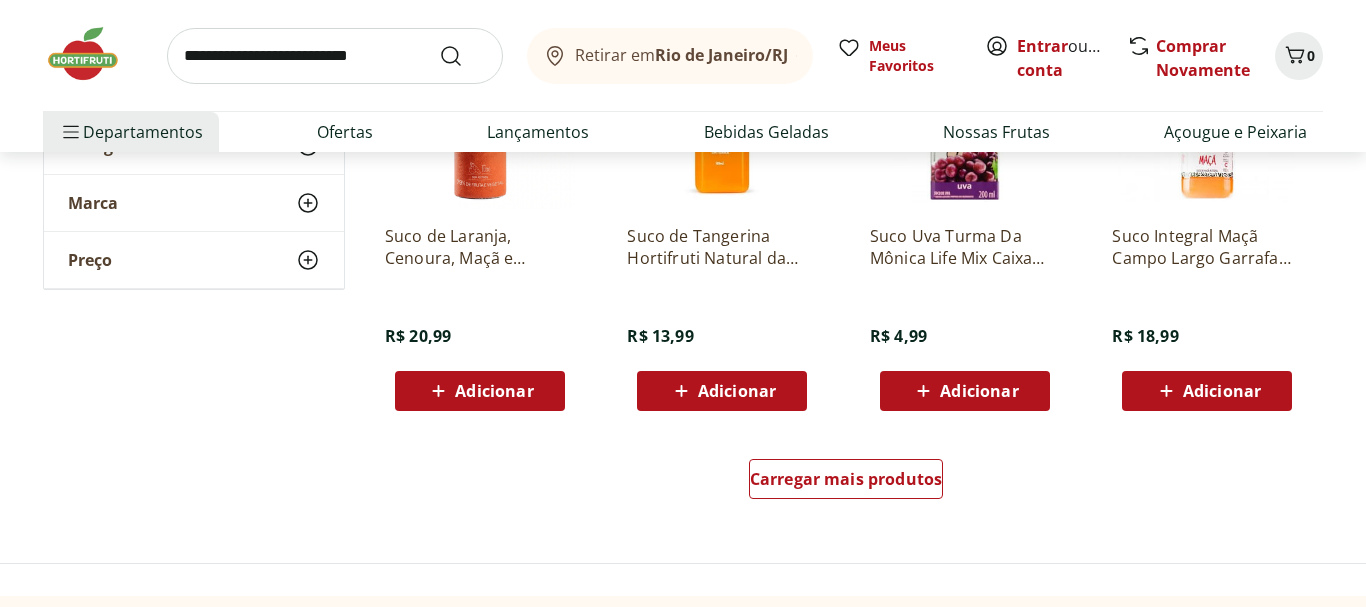 scroll, scrollTop: 9122, scrollLeft: 0, axis: vertical 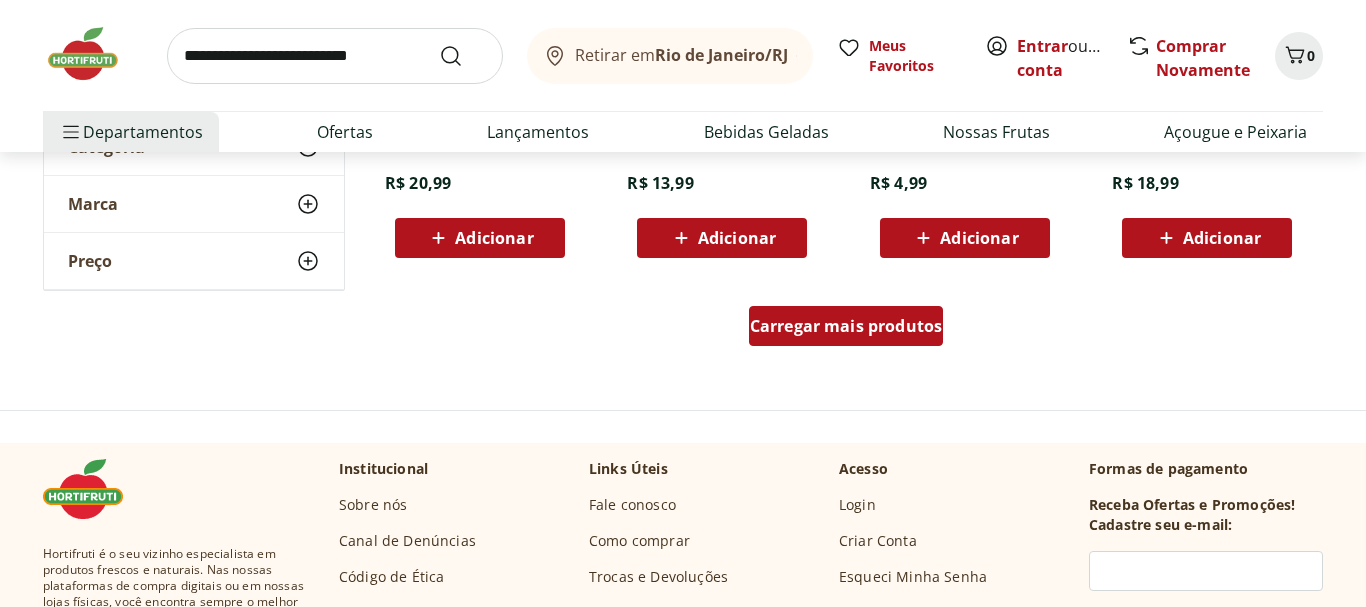 click on "Carregar mais produtos" at bounding box center (846, 326) 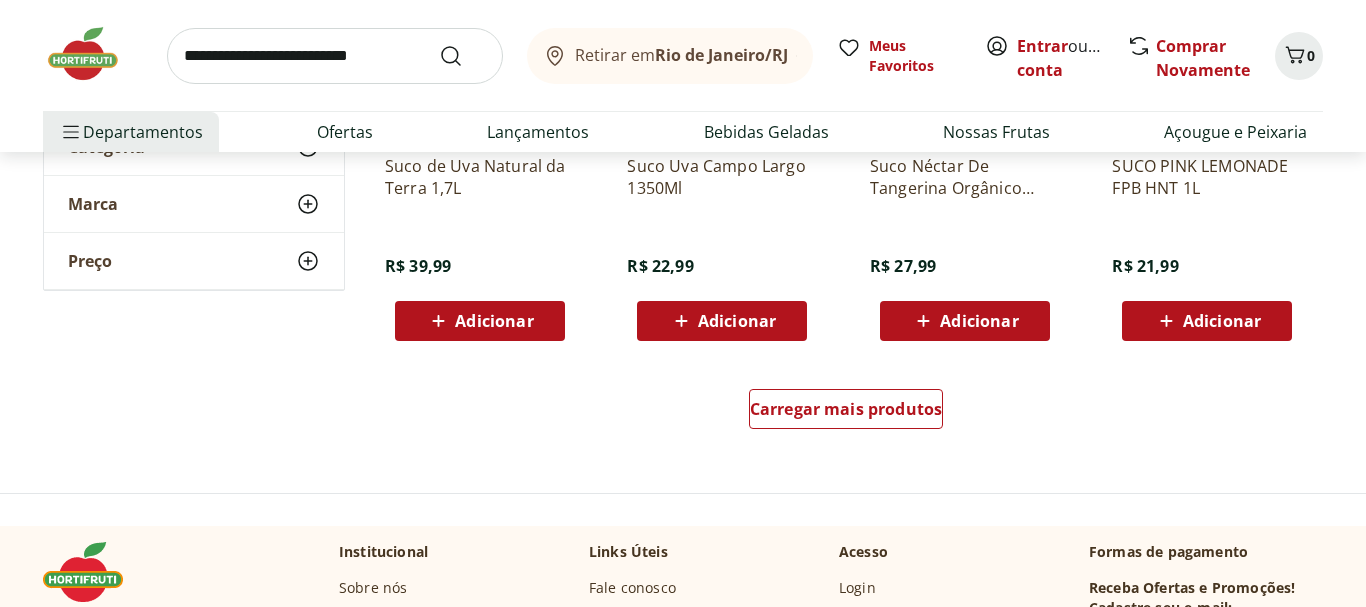 scroll, scrollTop: 10385, scrollLeft: 0, axis: vertical 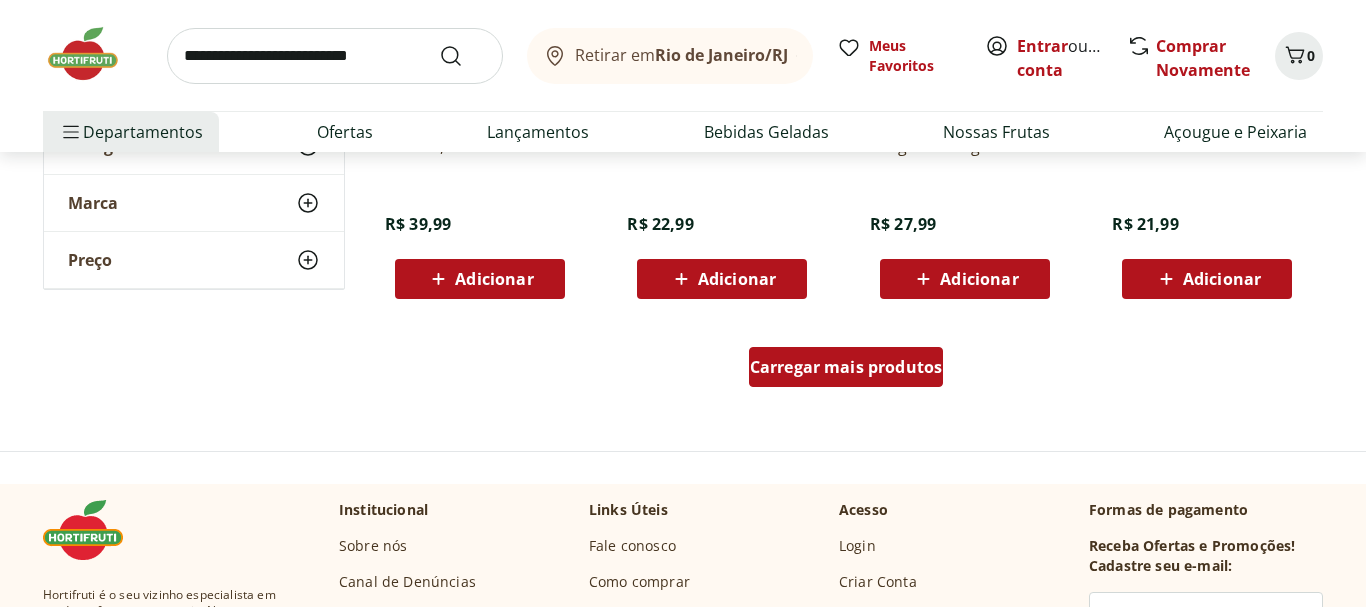 click on "Carregar mais produtos" at bounding box center [846, 367] 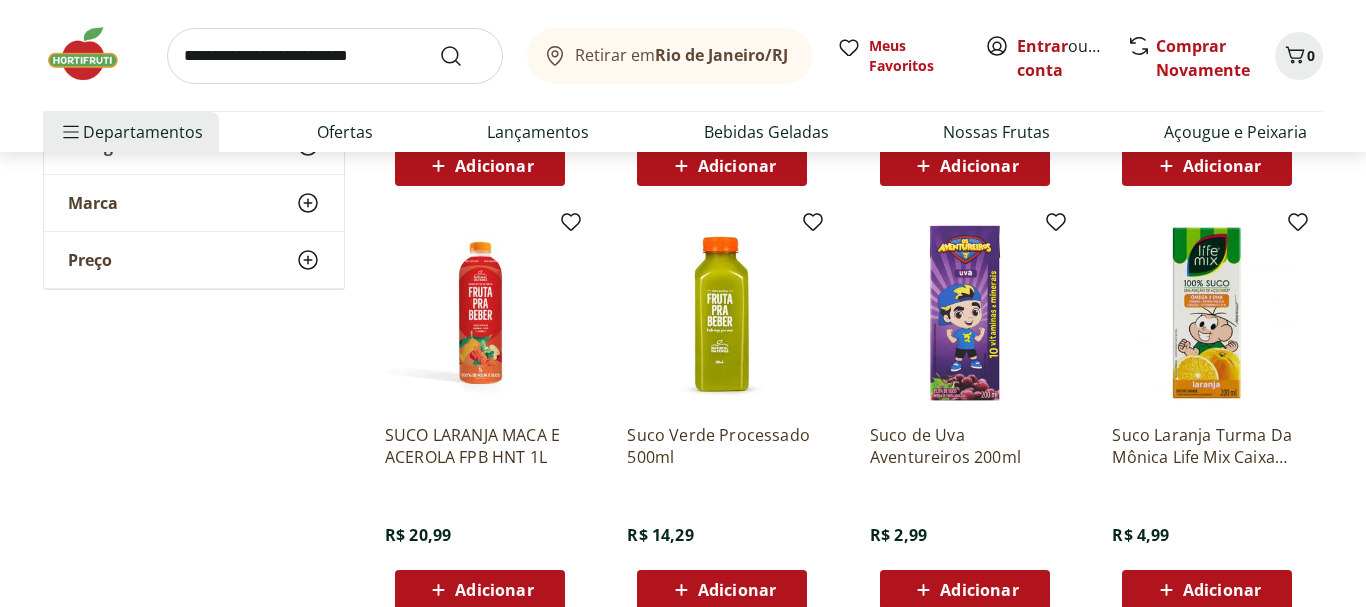 scroll, scrollTop: 10522, scrollLeft: 0, axis: vertical 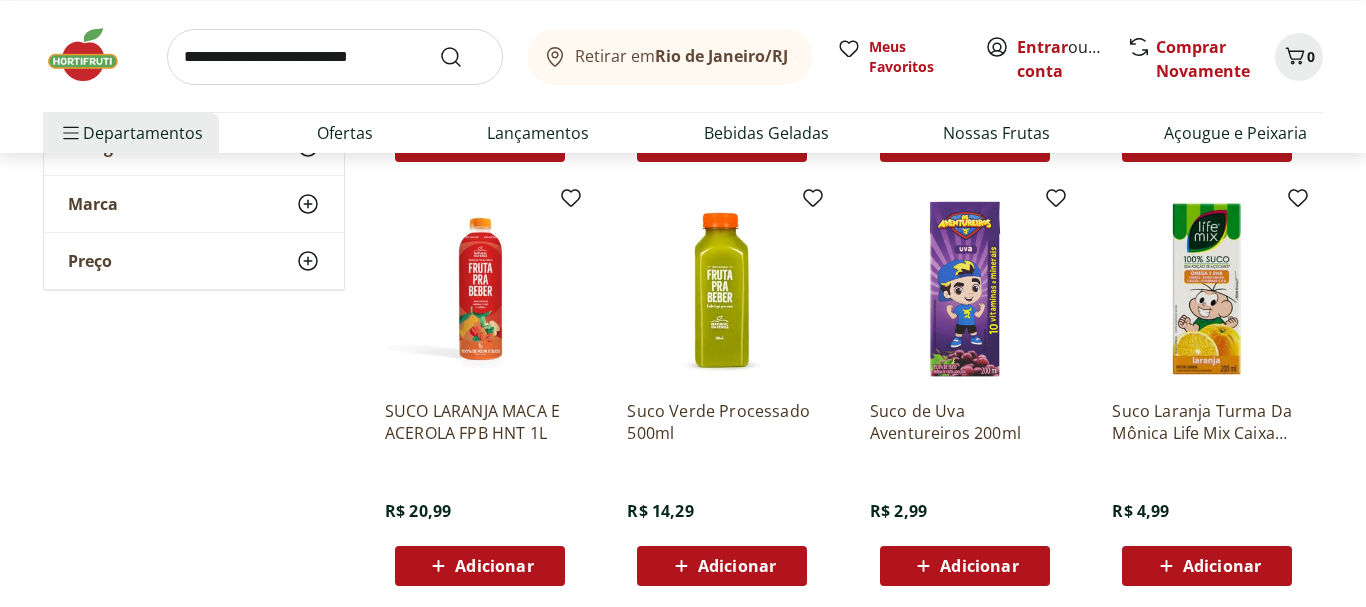 click at bounding box center [480, 289] 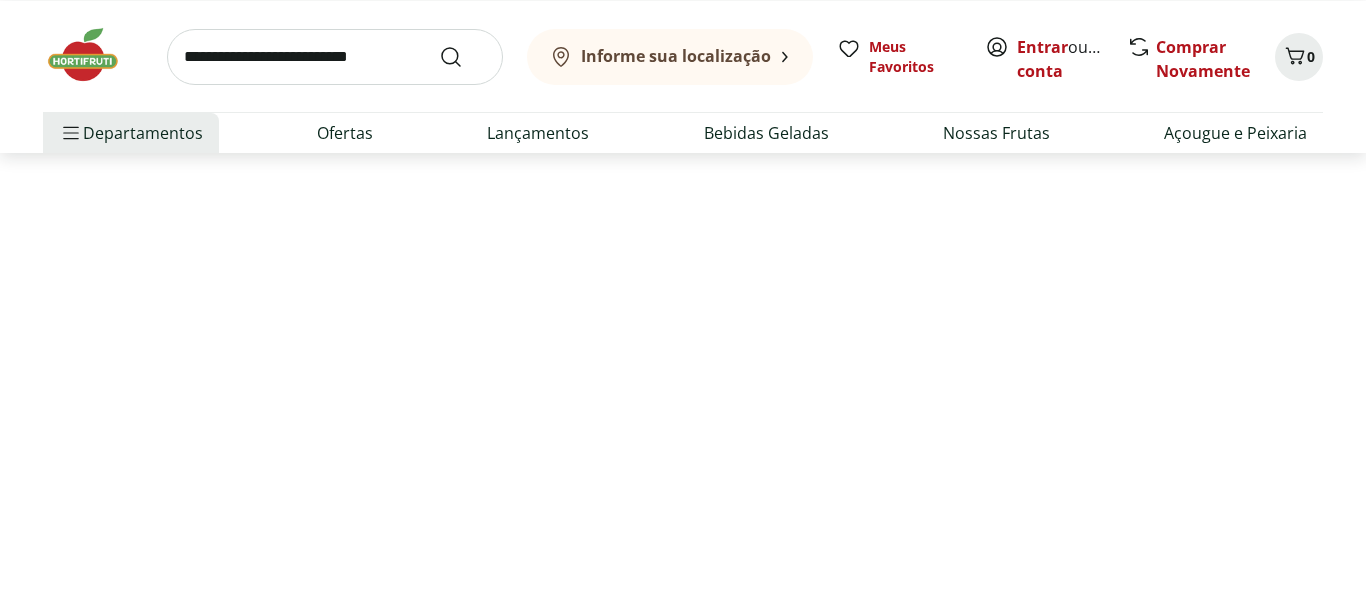 scroll, scrollTop: 0, scrollLeft: 0, axis: both 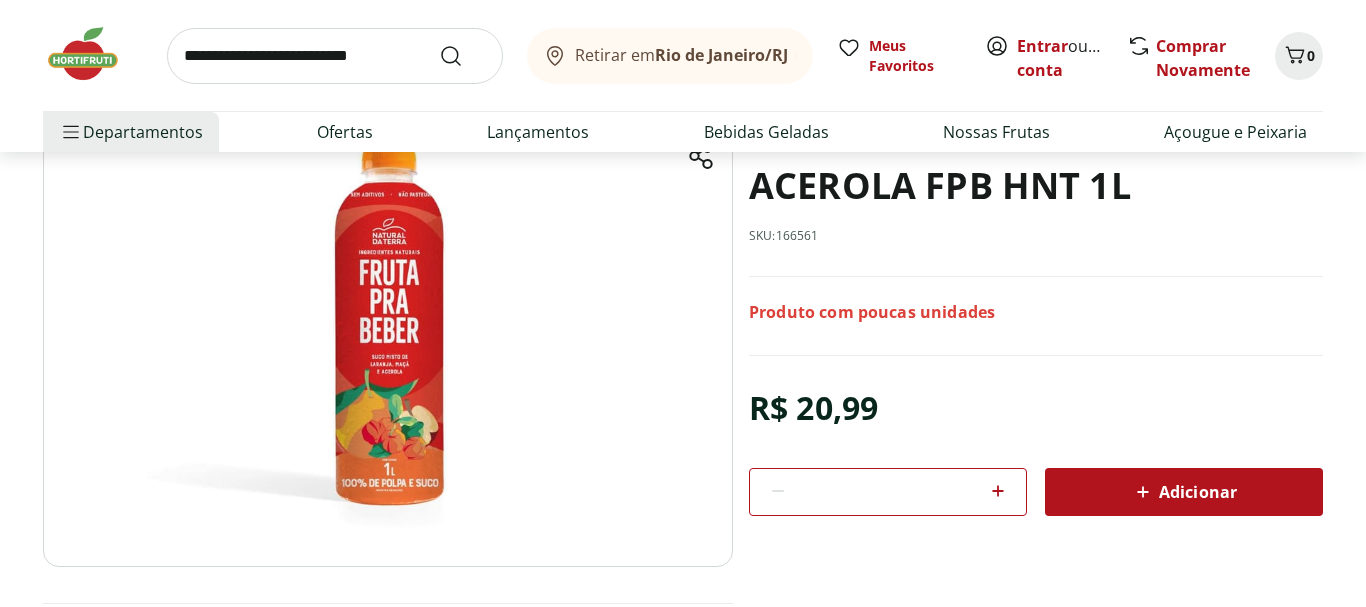 select on "**********" 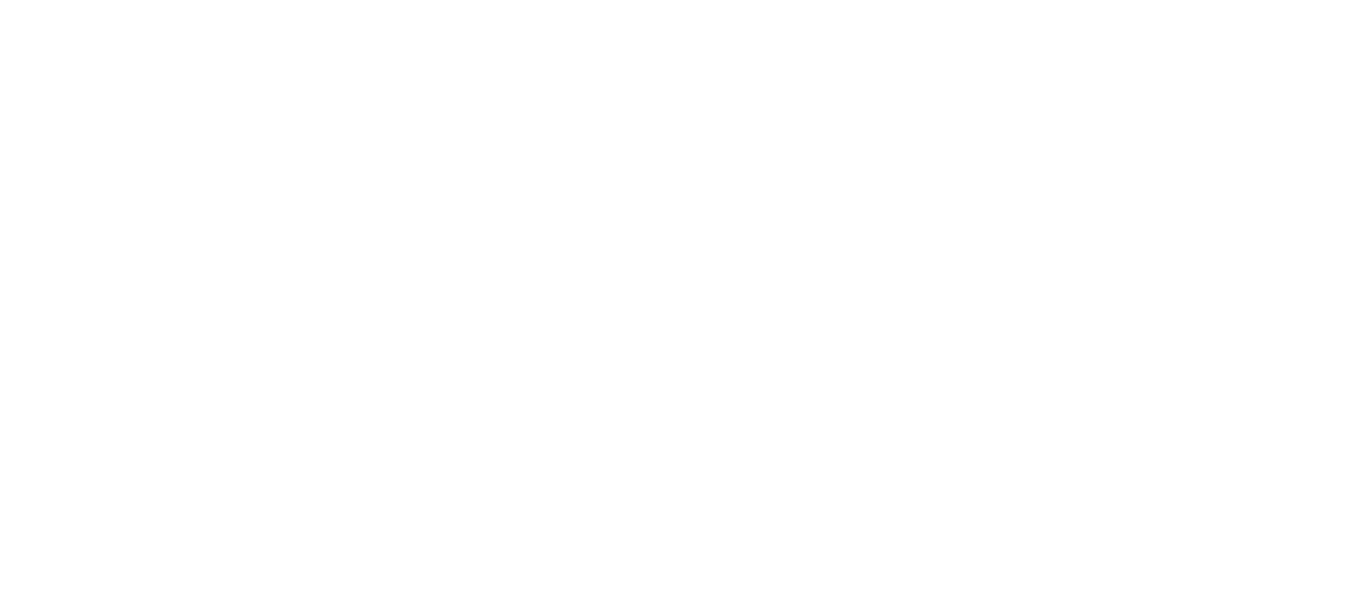 scroll, scrollTop: 14804, scrollLeft: 0, axis: vertical 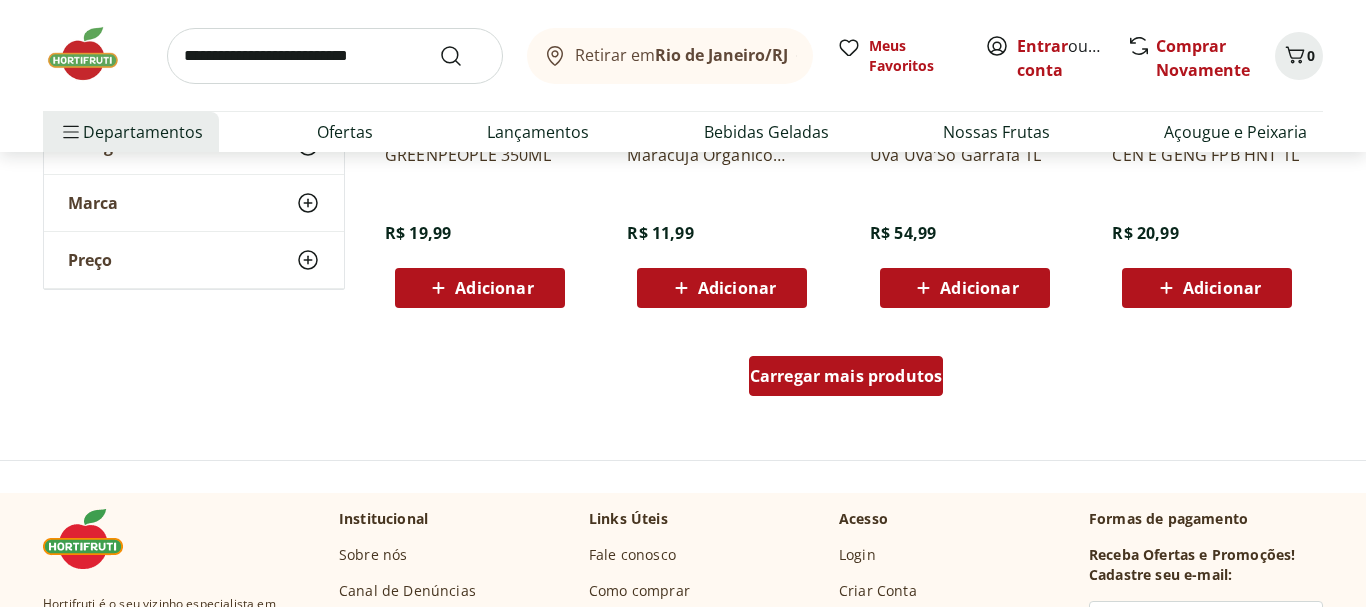click on "Carregar mais produtos" at bounding box center (846, 376) 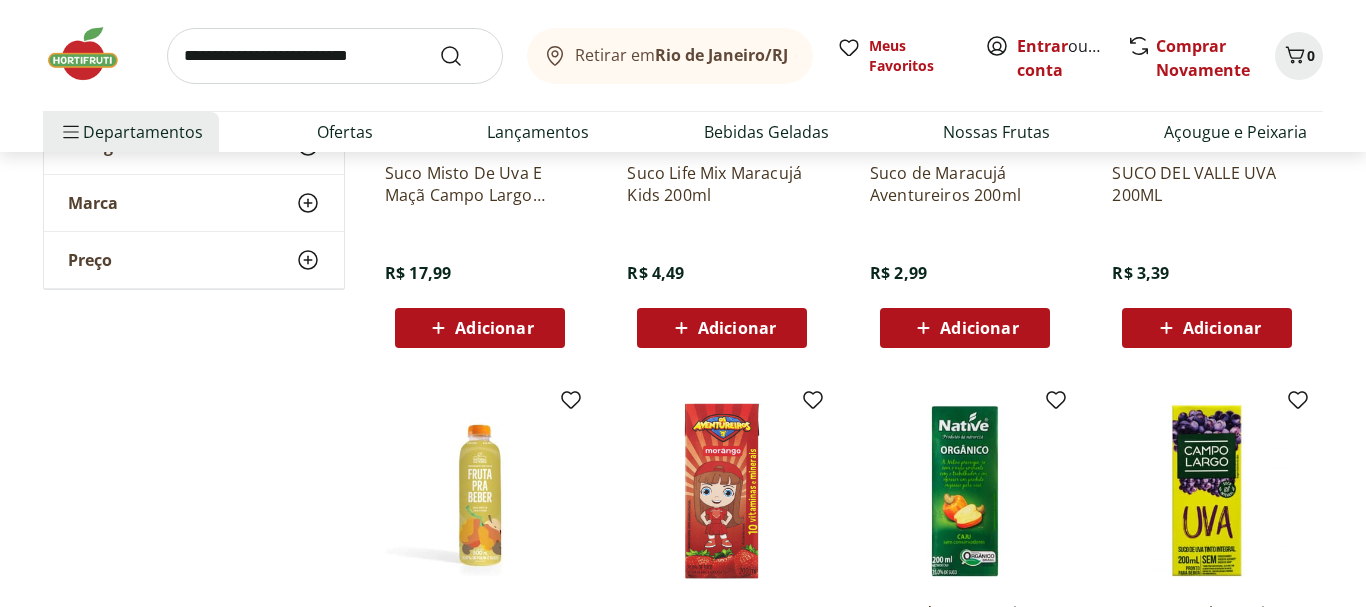 scroll, scrollTop: 13765, scrollLeft: 0, axis: vertical 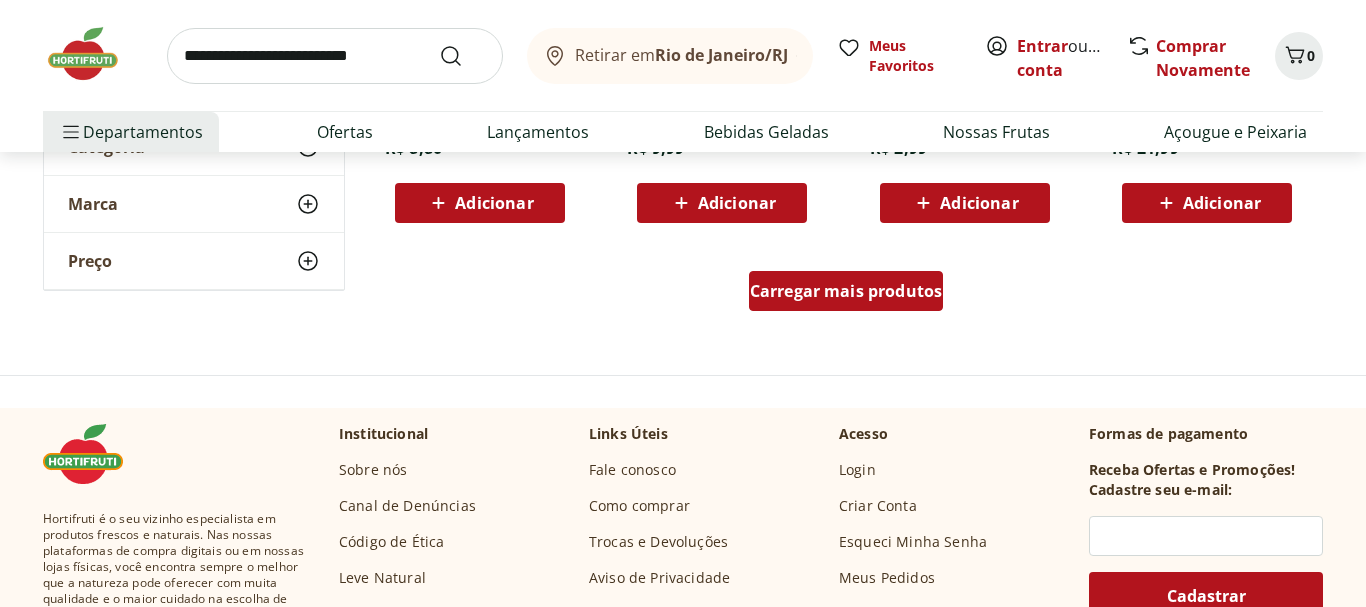 click on "Carregar mais produtos" at bounding box center [846, 291] 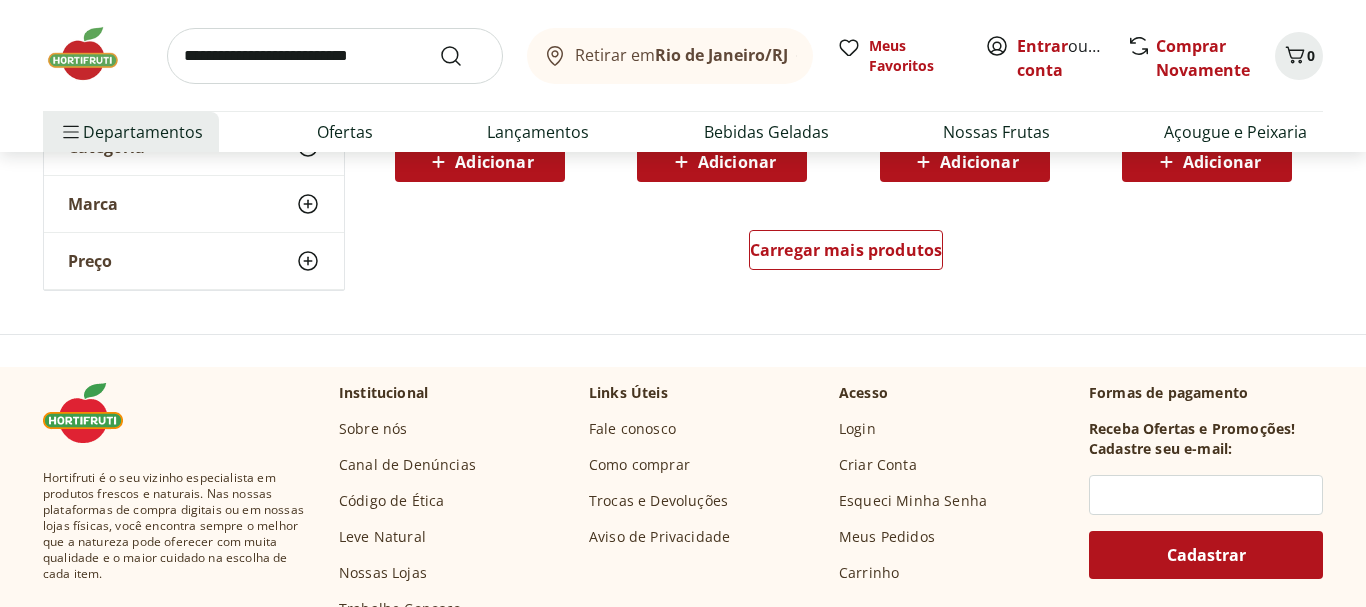 scroll, scrollTop: 16089, scrollLeft: 0, axis: vertical 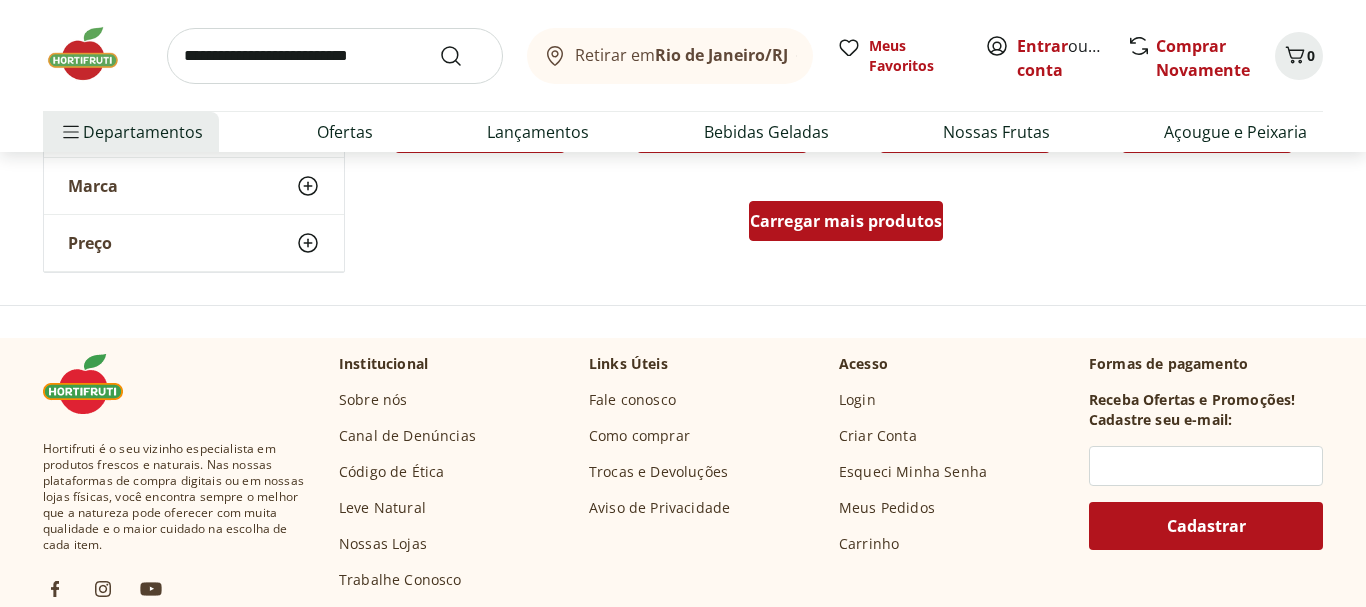 click on "Carregar mais produtos" at bounding box center (846, 221) 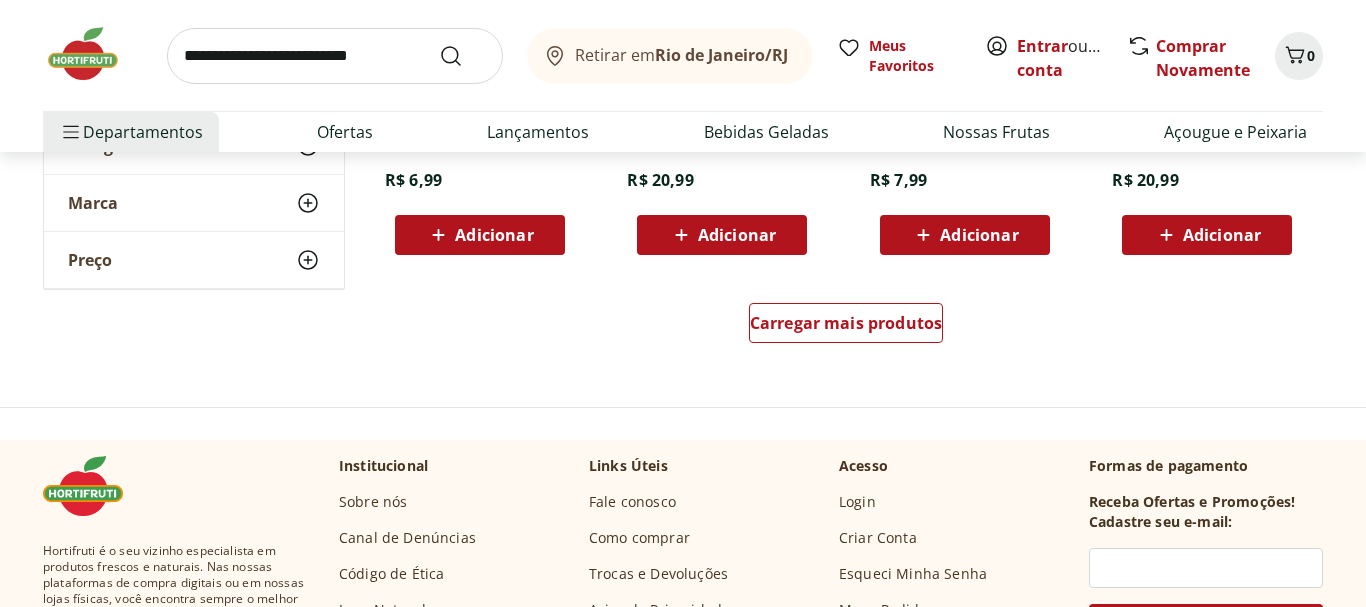 scroll, scrollTop: 17323, scrollLeft: 0, axis: vertical 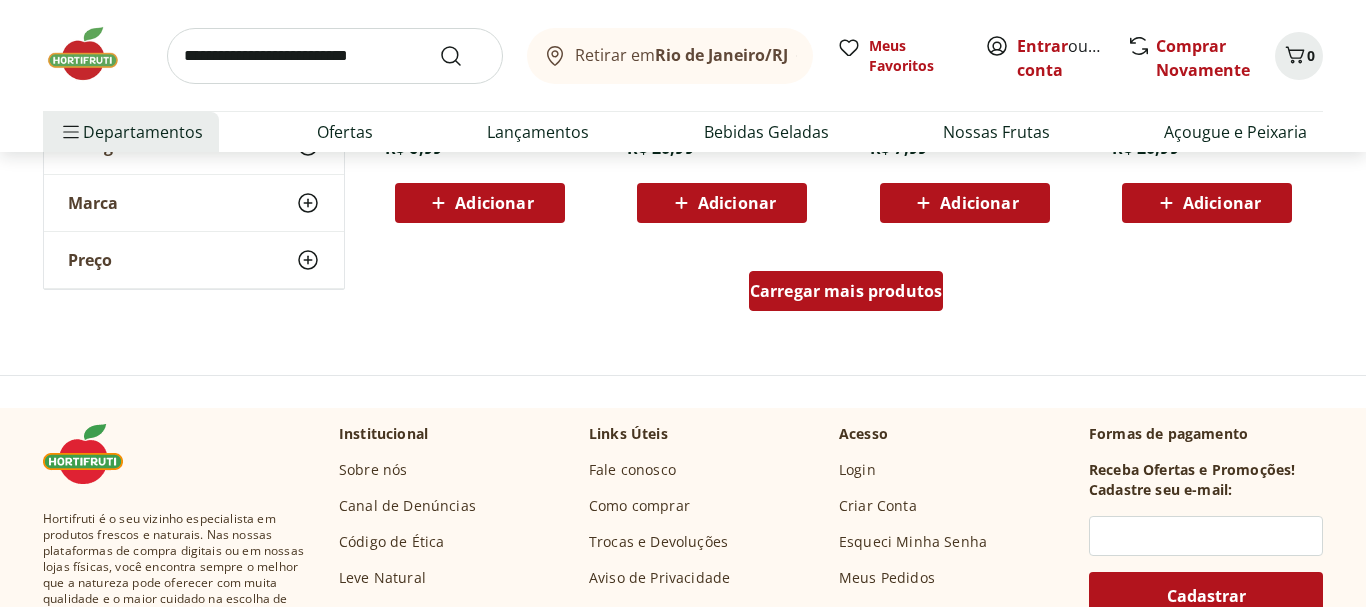 click on "Carregar mais produtos" at bounding box center (846, 291) 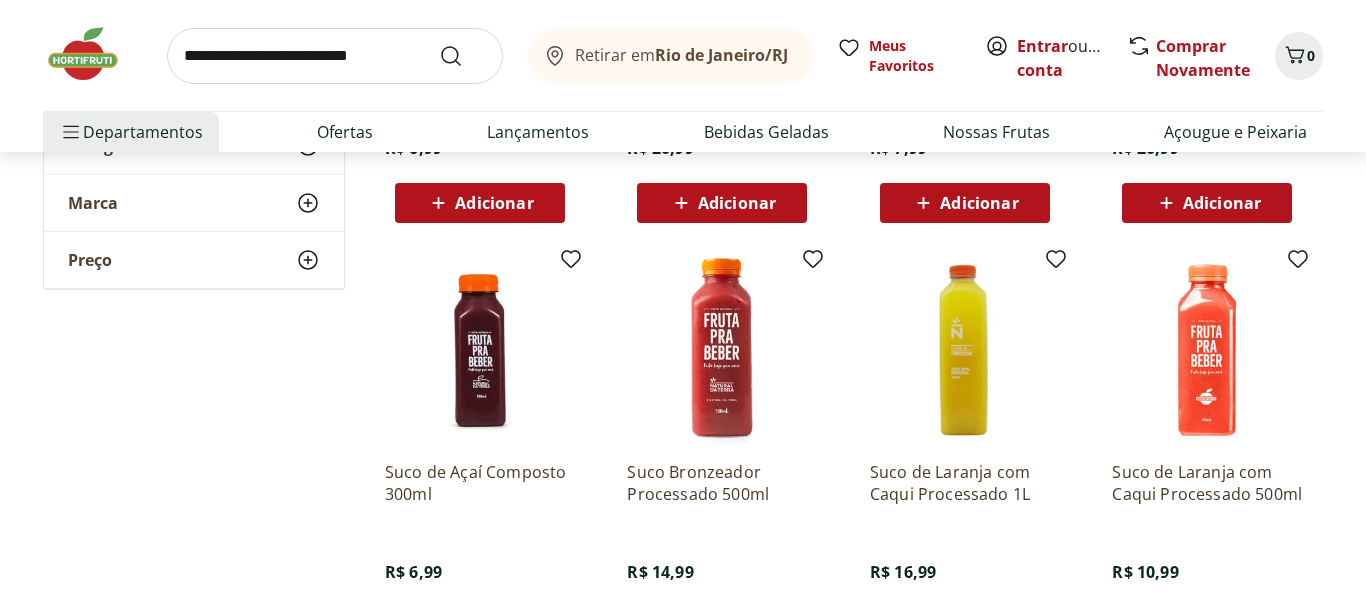 click at bounding box center [965, 350] 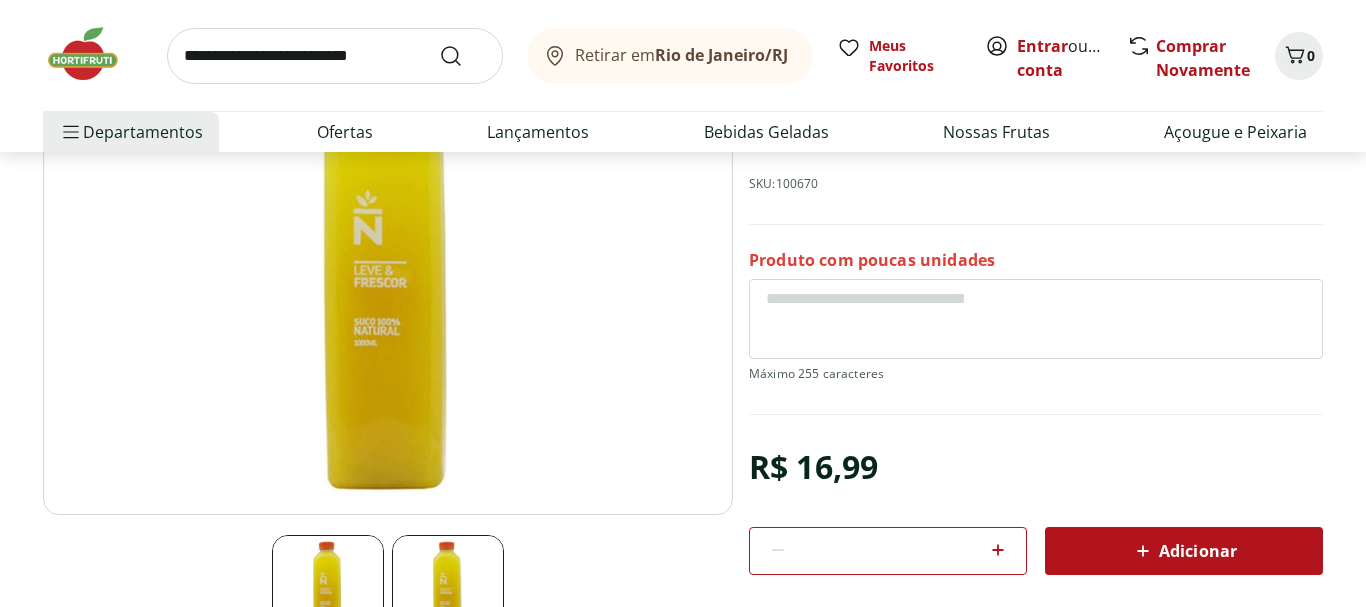 scroll, scrollTop: 219, scrollLeft: 0, axis: vertical 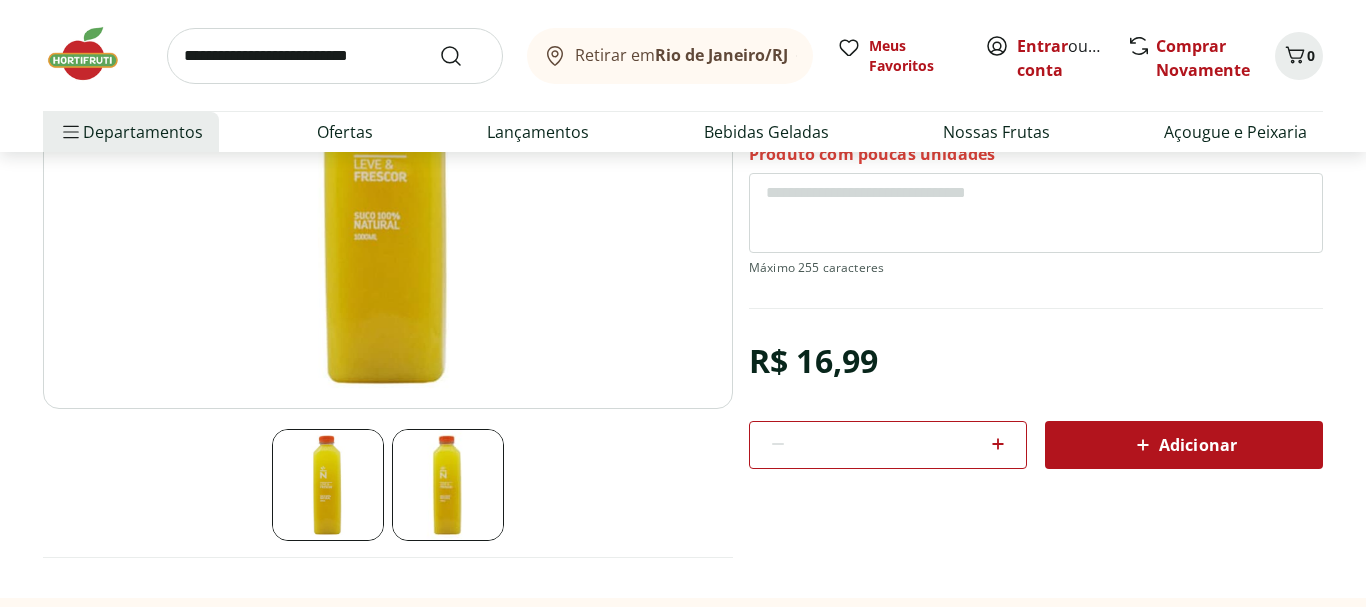 select on "**********" 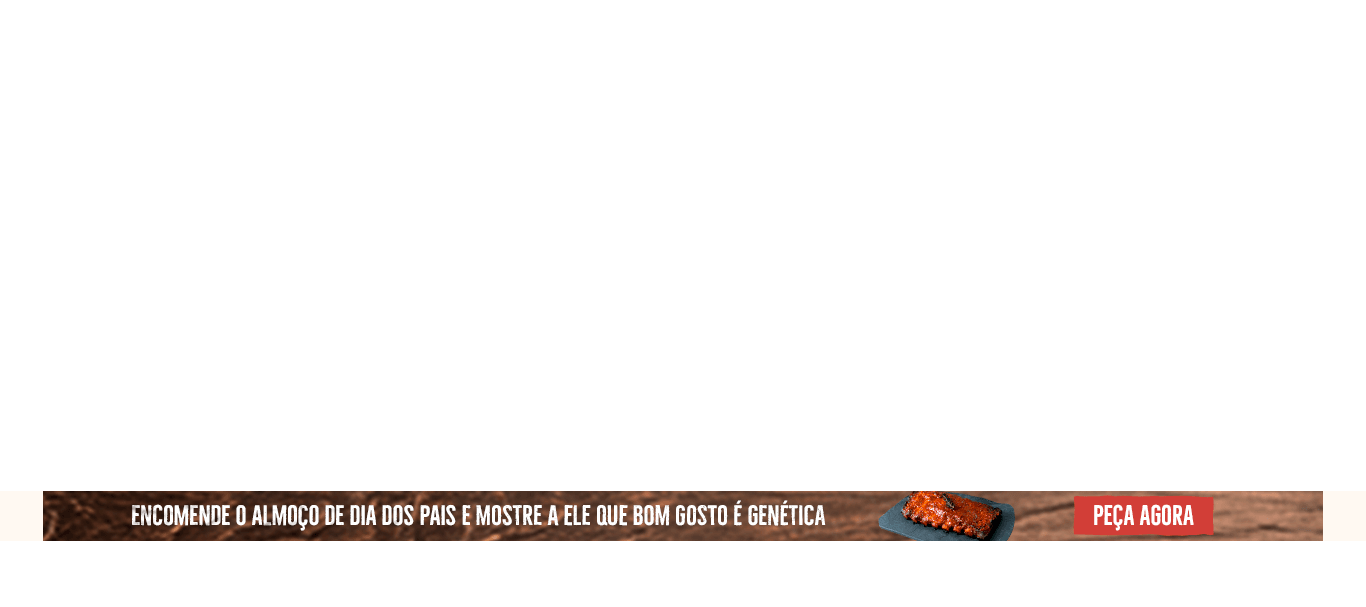 scroll, scrollTop: 5154, scrollLeft: 0, axis: vertical 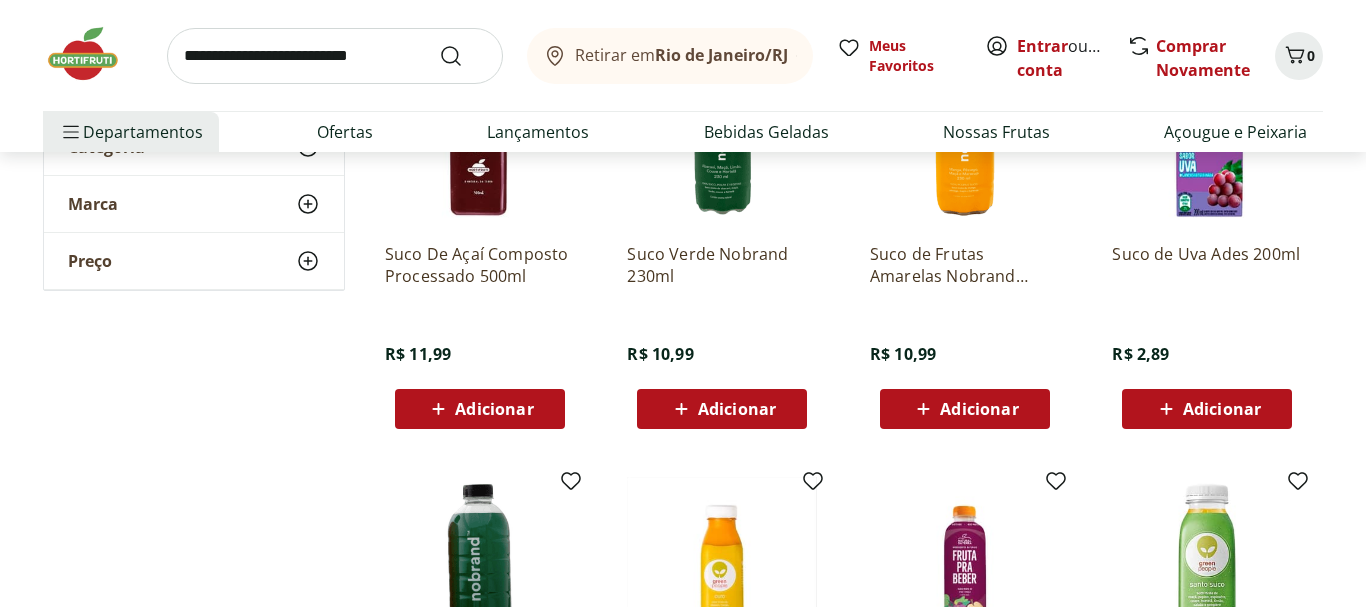 click at bounding box center (335, 56) 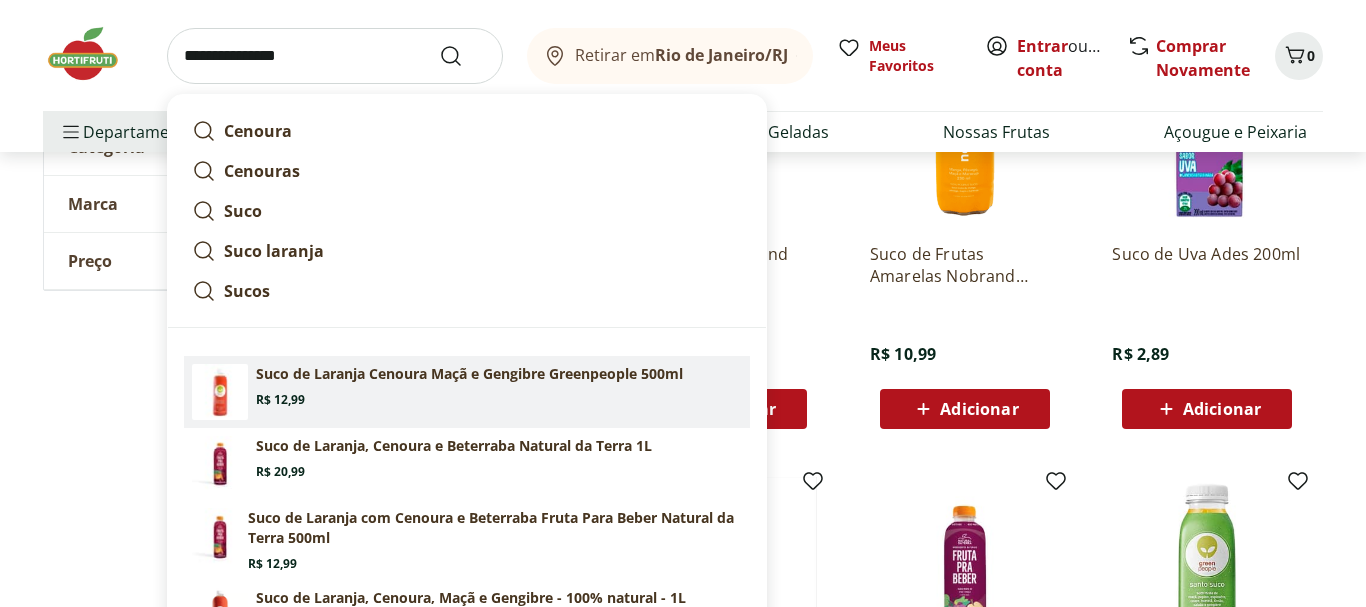 click on "Suco de Laranja Cenoura Maçã e Gengibre Greenpeople 500ml" at bounding box center (469, 374) 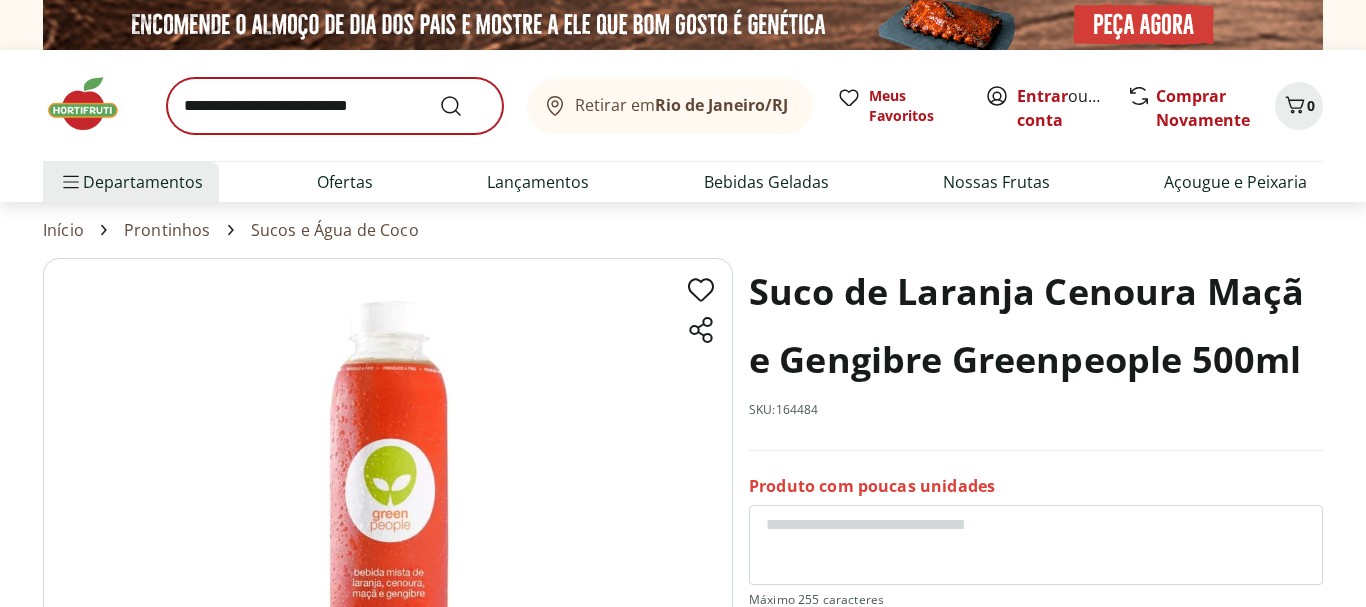 scroll, scrollTop: 0, scrollLeft: 0, axis: both 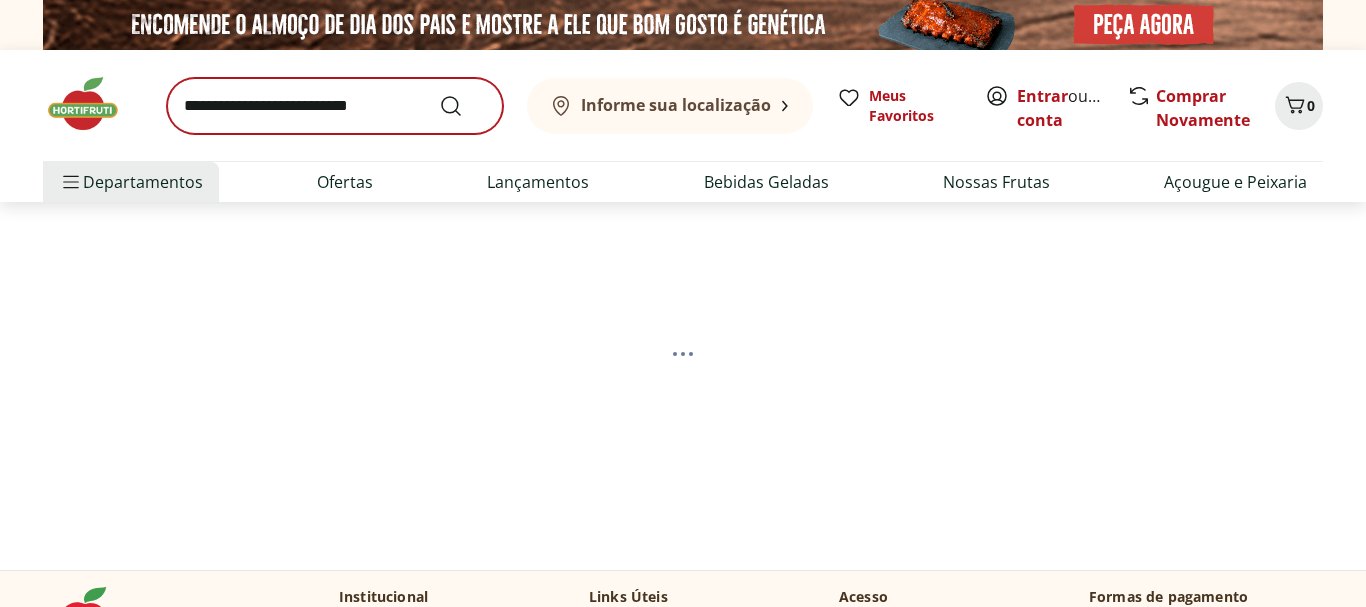 select on "**********" 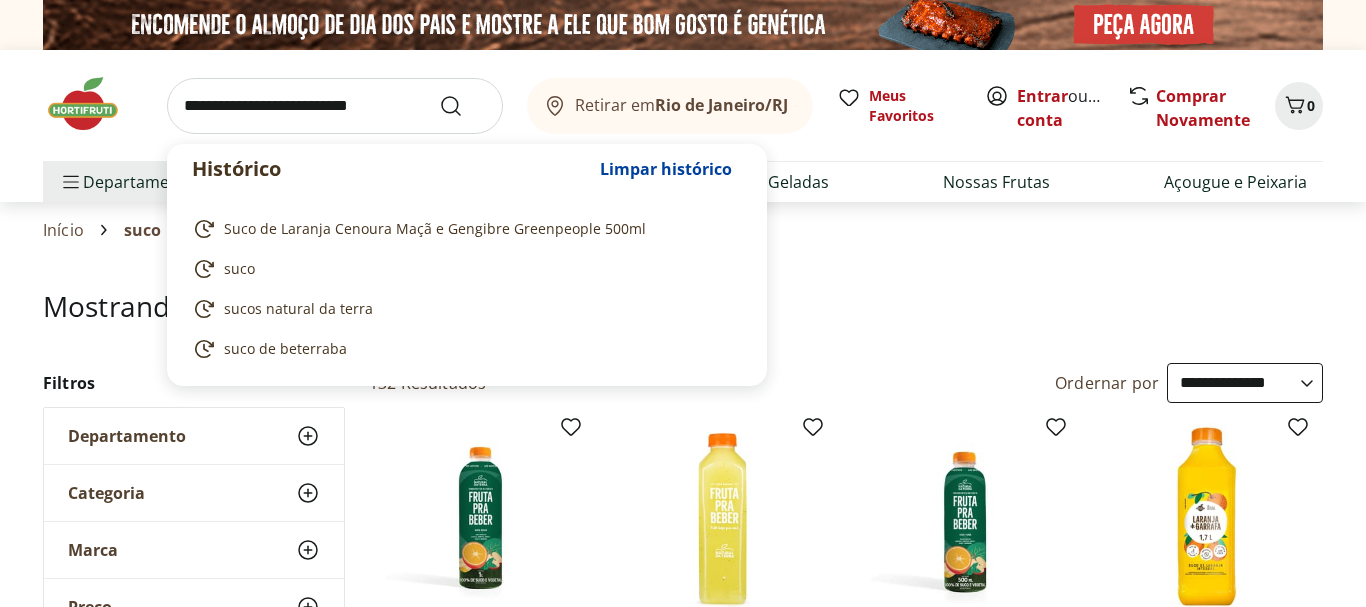 click at bounding box center (335, 106) 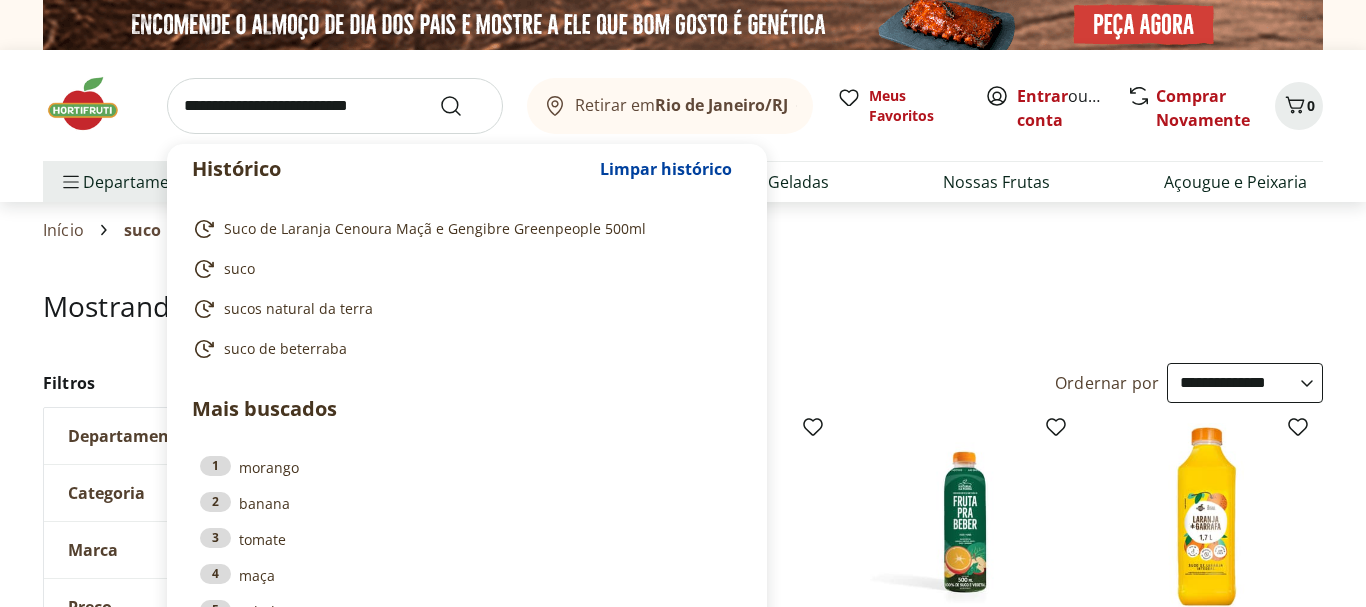 click at bounding box center [335, 106] 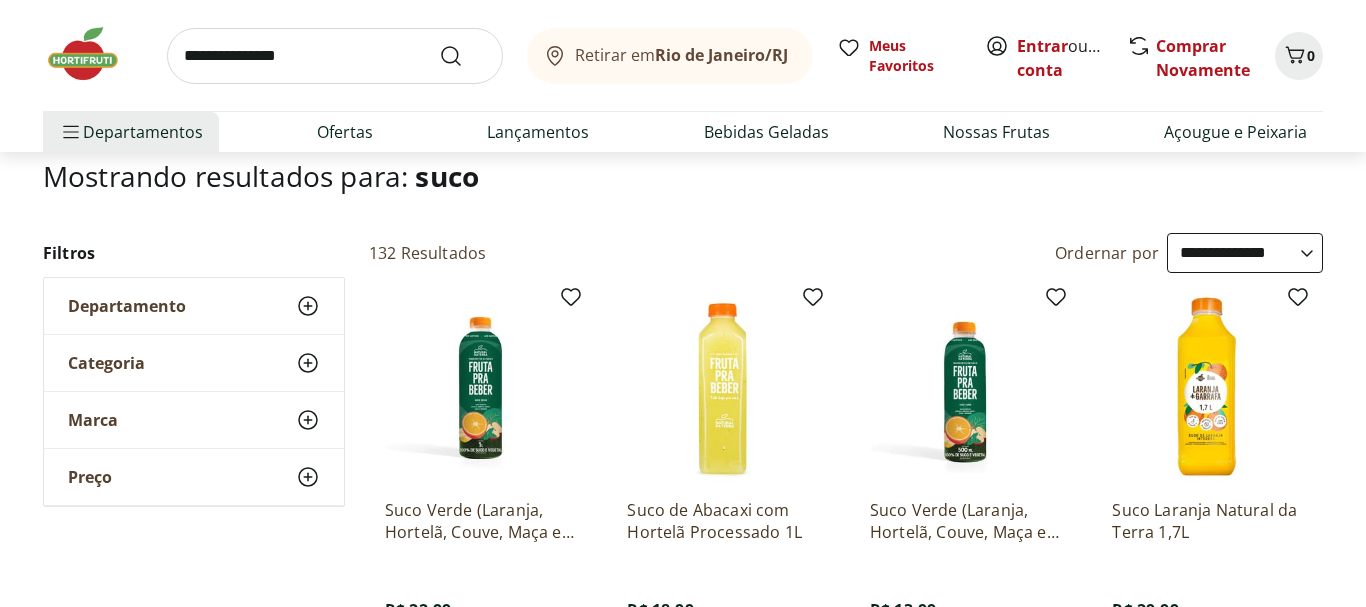 scroll, scrollTop: 104, scrollLeft: 0, axis: vertical 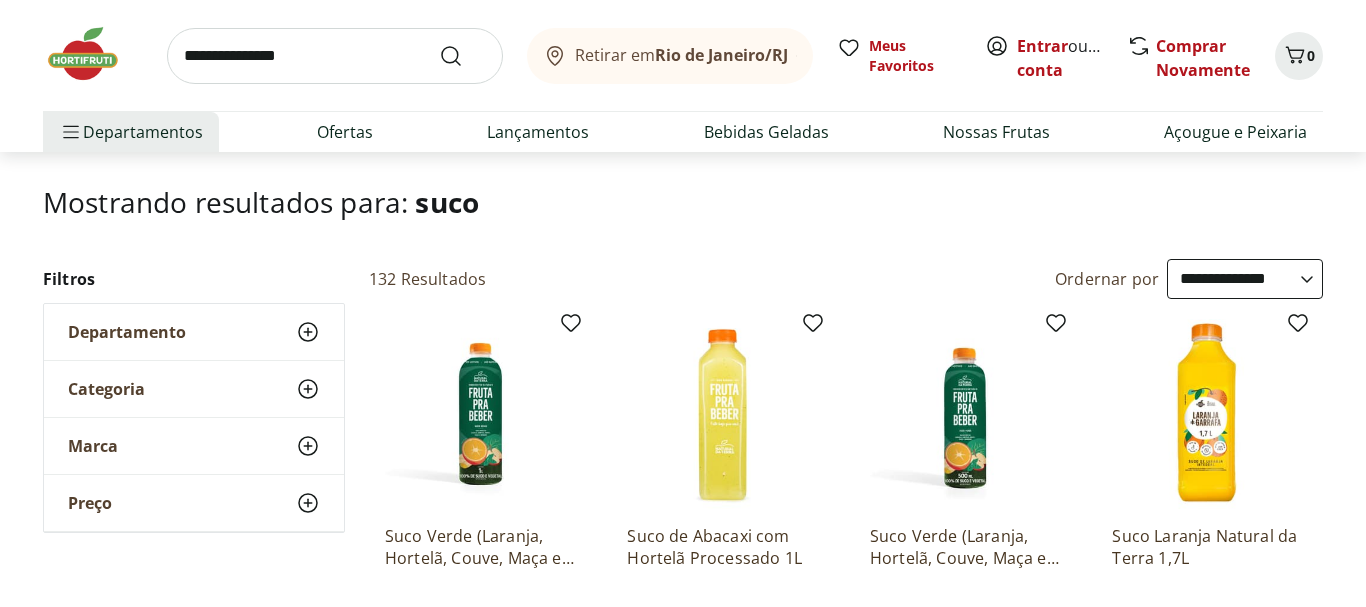 click on "**********" at bounding box center [335, 56] 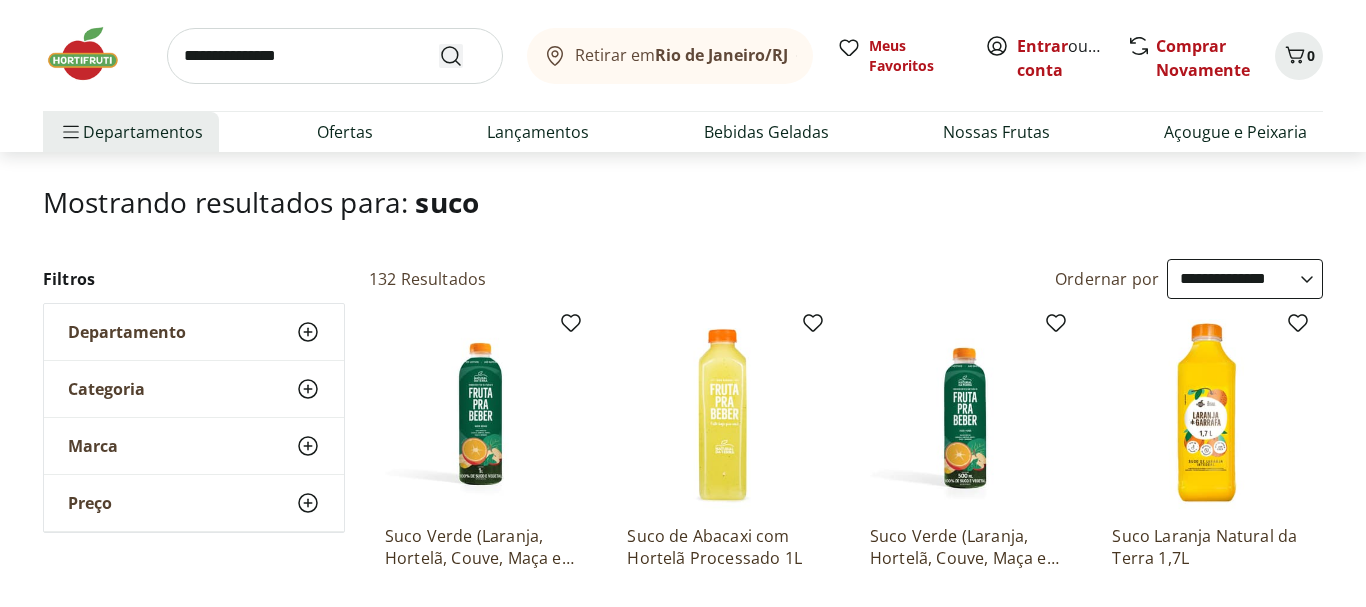 type on "**********" 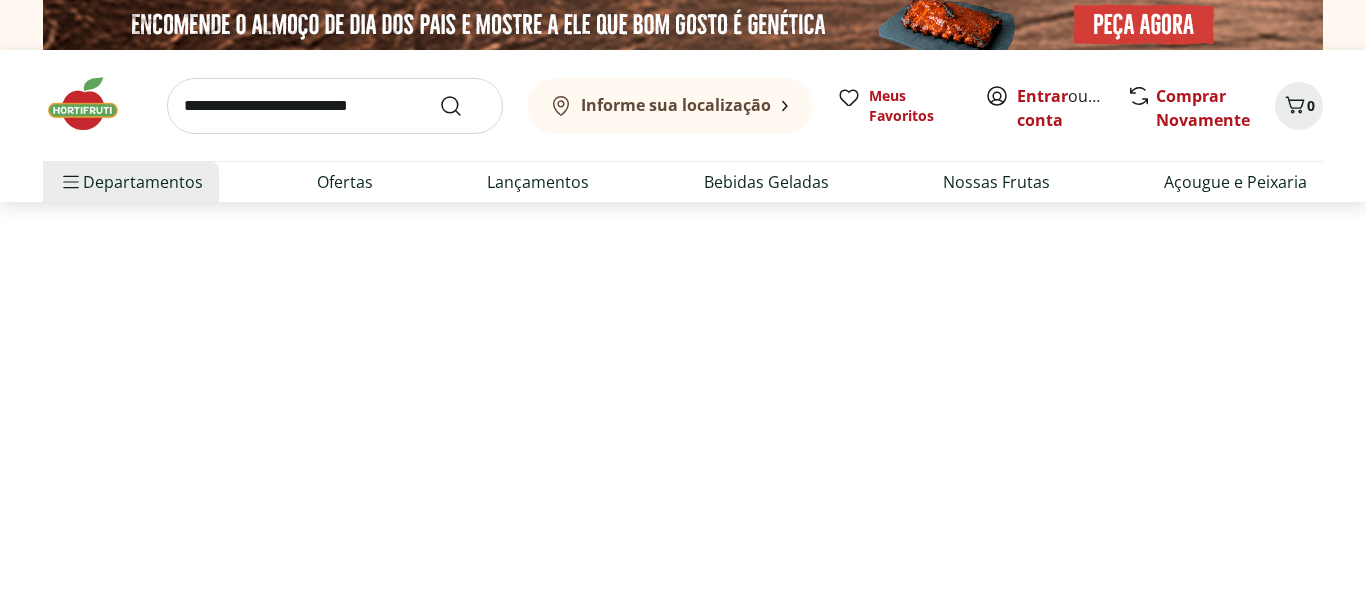 select on "**********" 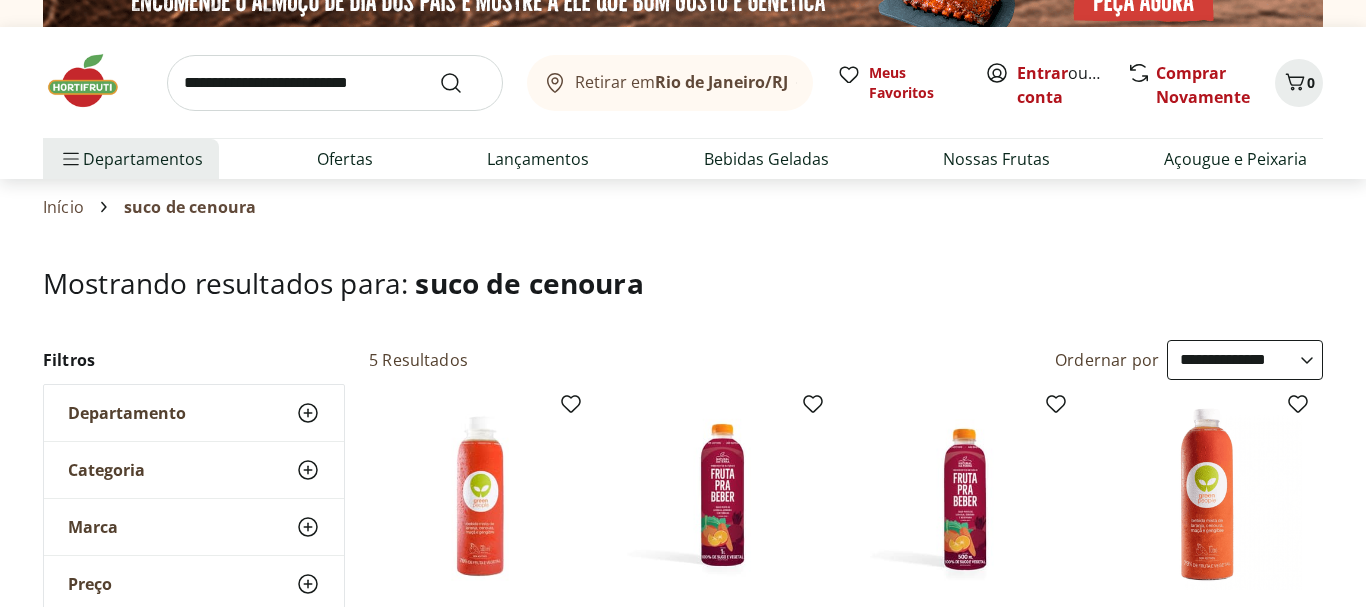 scroll, scrollTop: 0, scrollLeft: 0, axis: both 